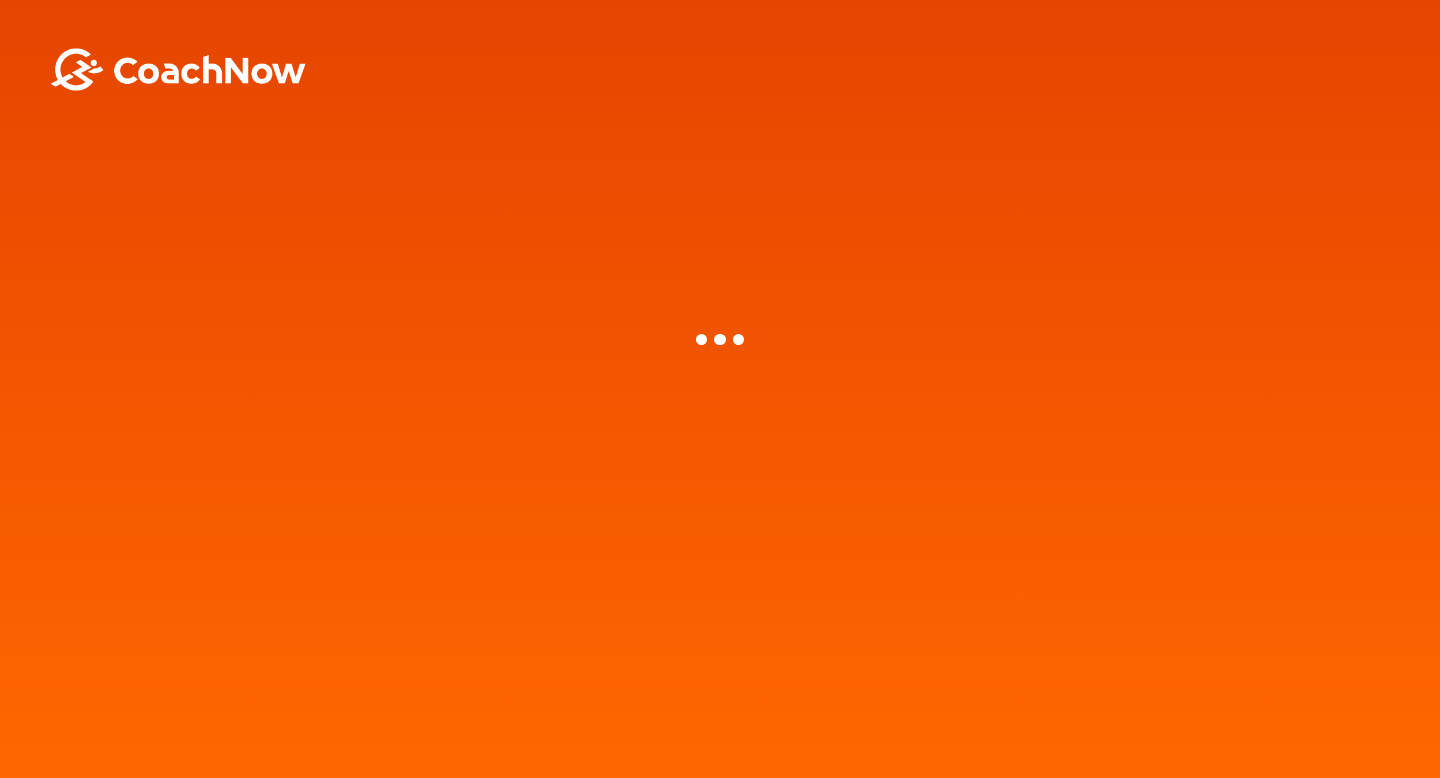 scroll, scrollTop: 0, scrollLeft: 0, axis: both 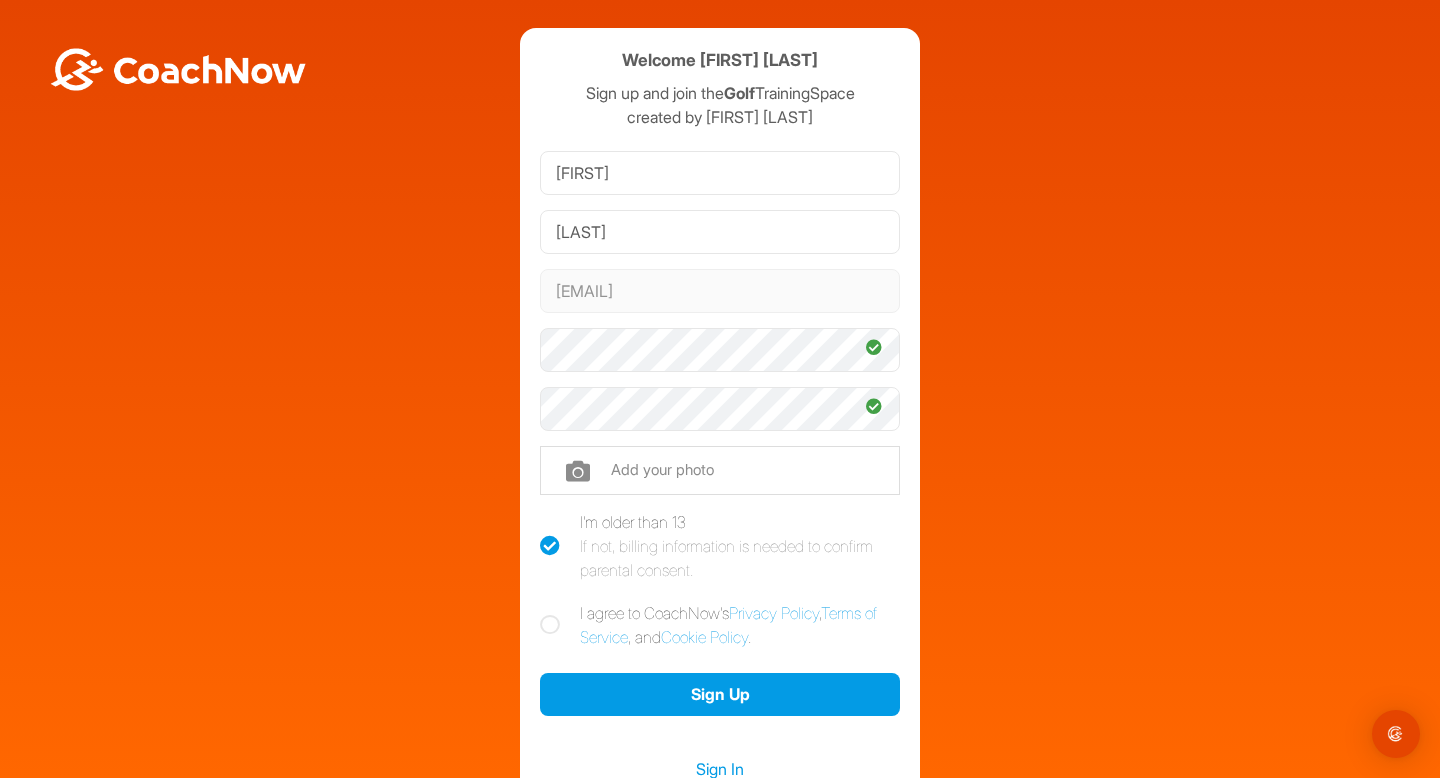 click at bounding box center [550, 625] 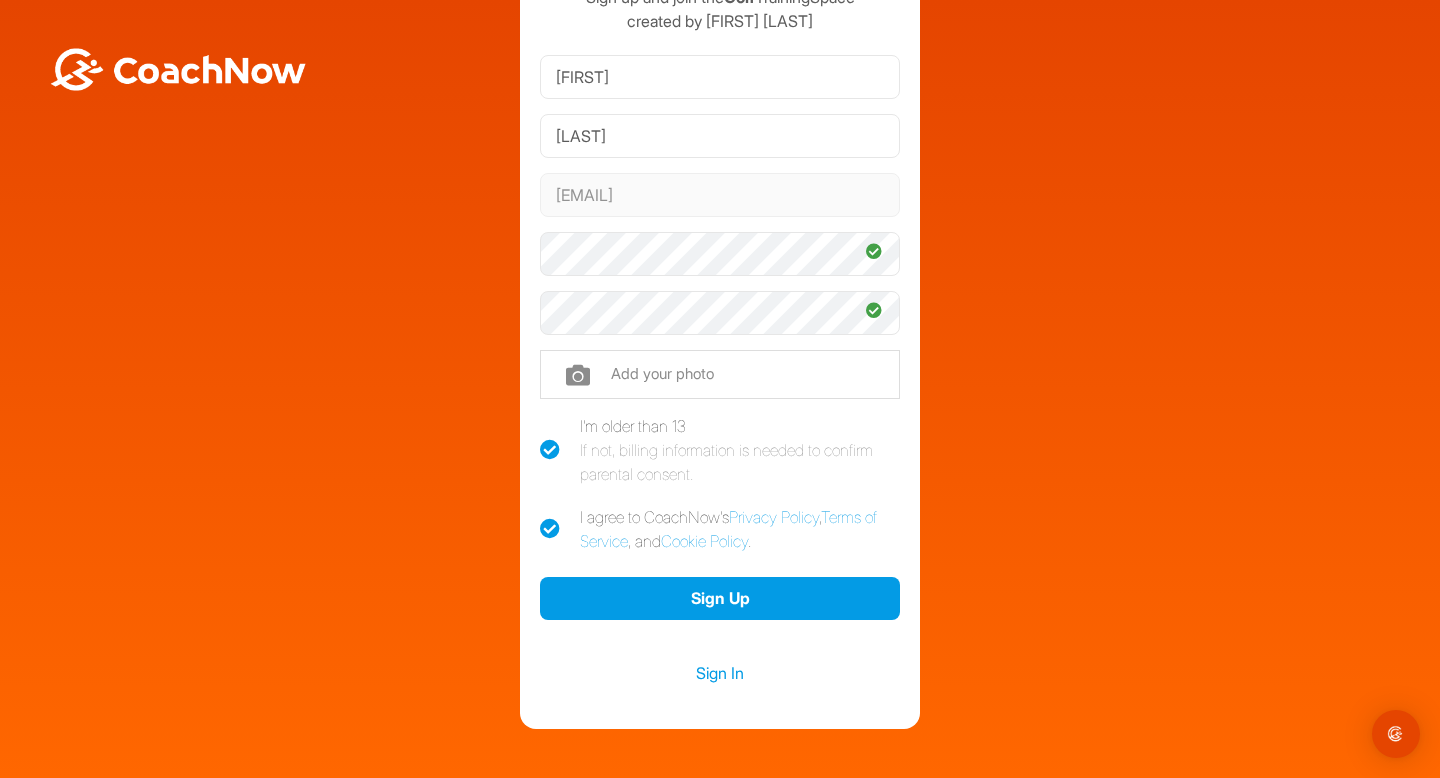 scroll, scrollTop: 137, scrollLeft: 0, axis: vertical 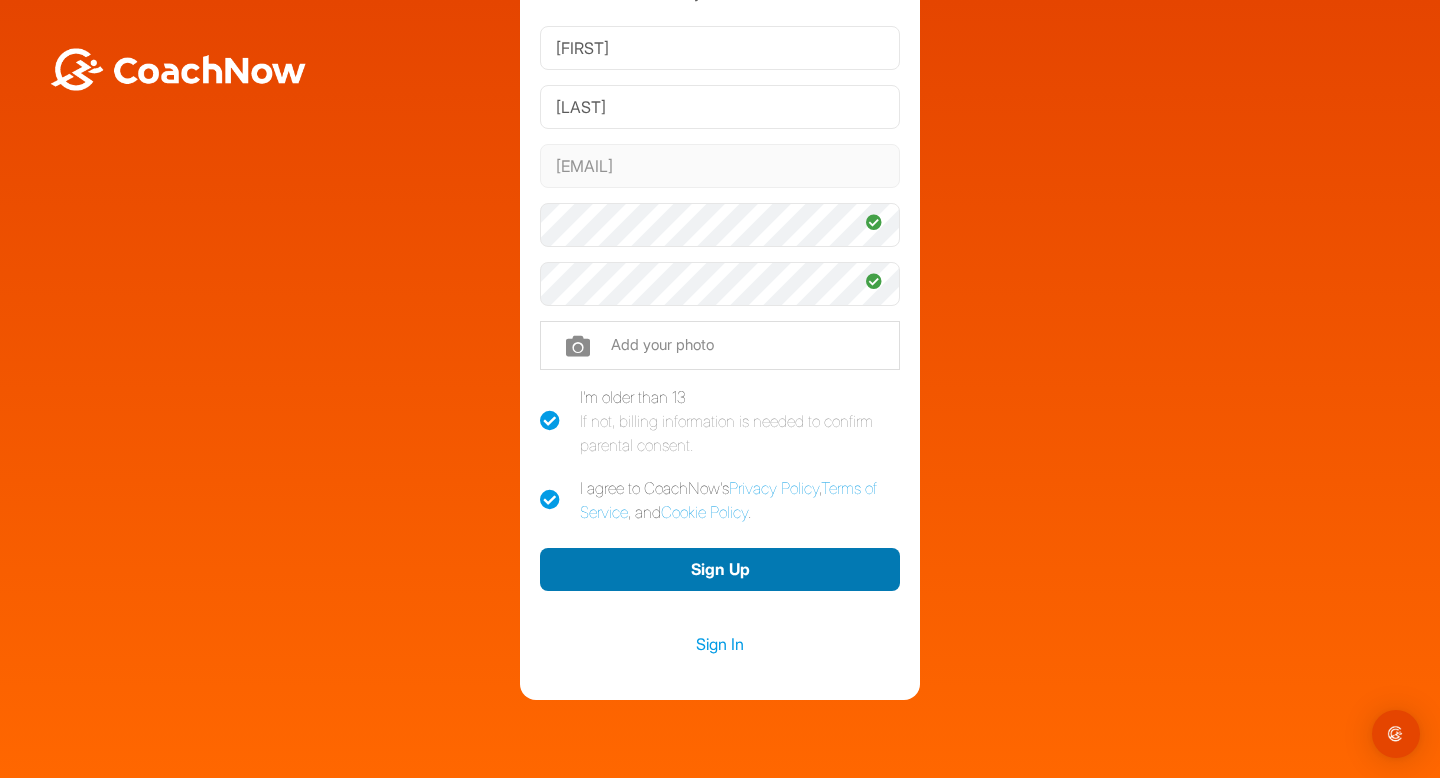 click on "Sign Up" at bounding box center [720, 569] 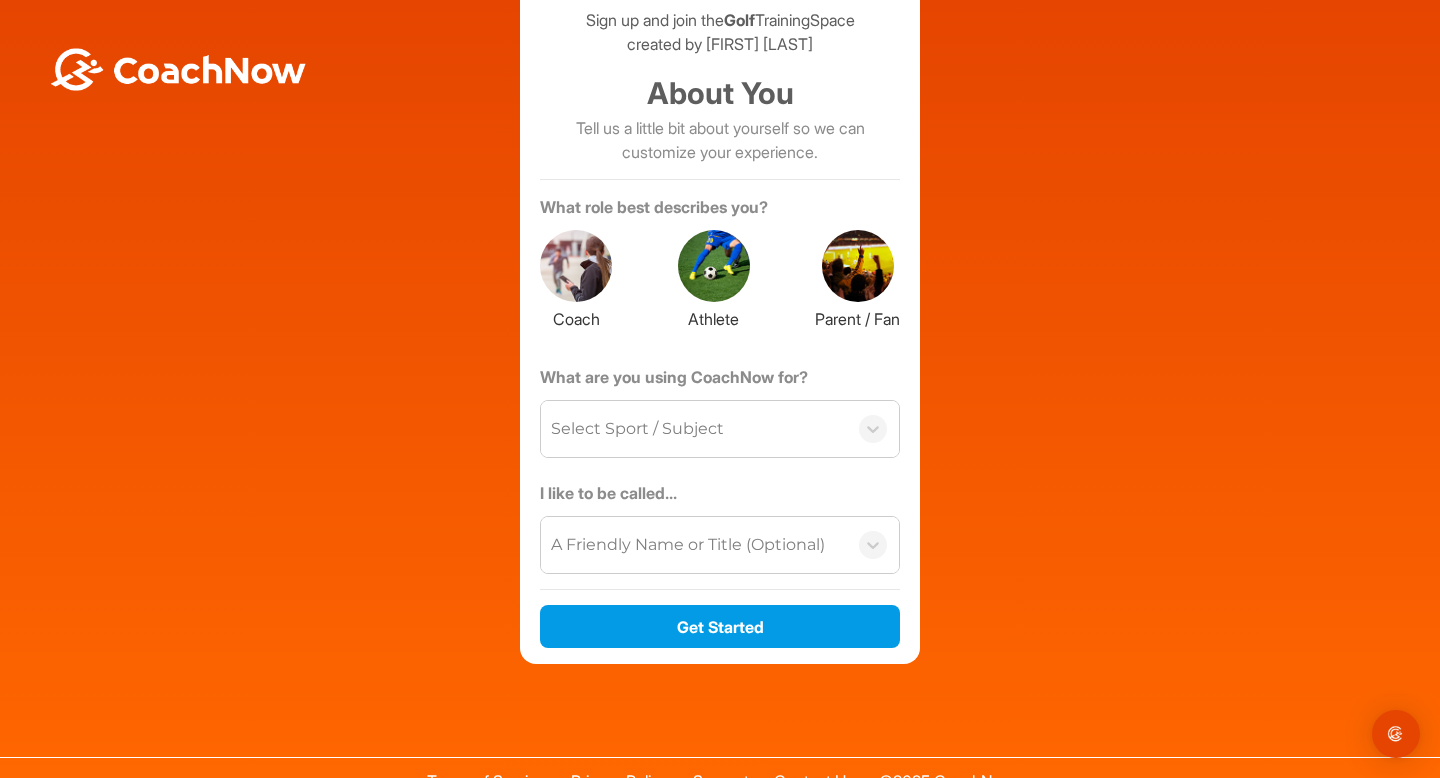 scroll, scrollTop: 111, scrollLeft: 0, axis: vertical 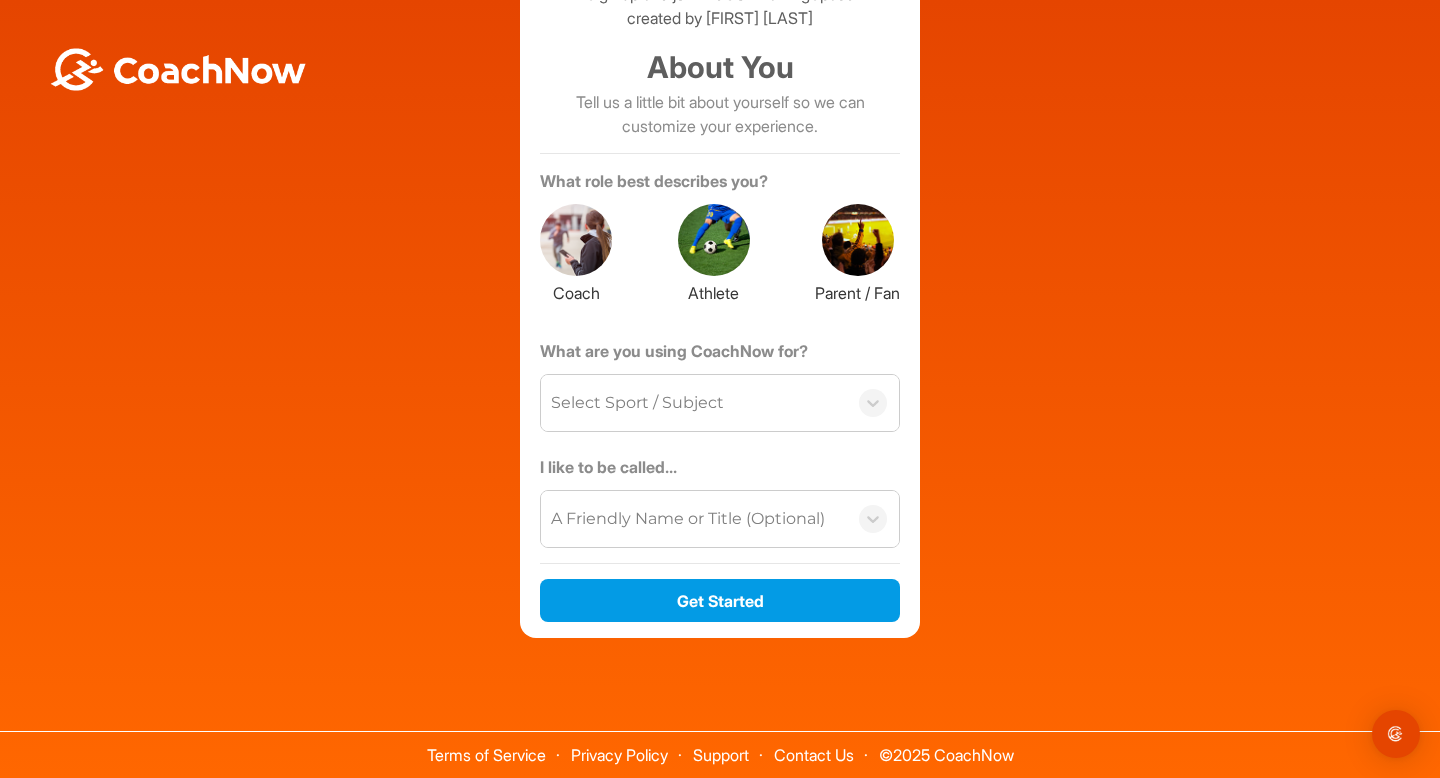 click on "Select Sport / Subject" at bounding box center [694, 403] 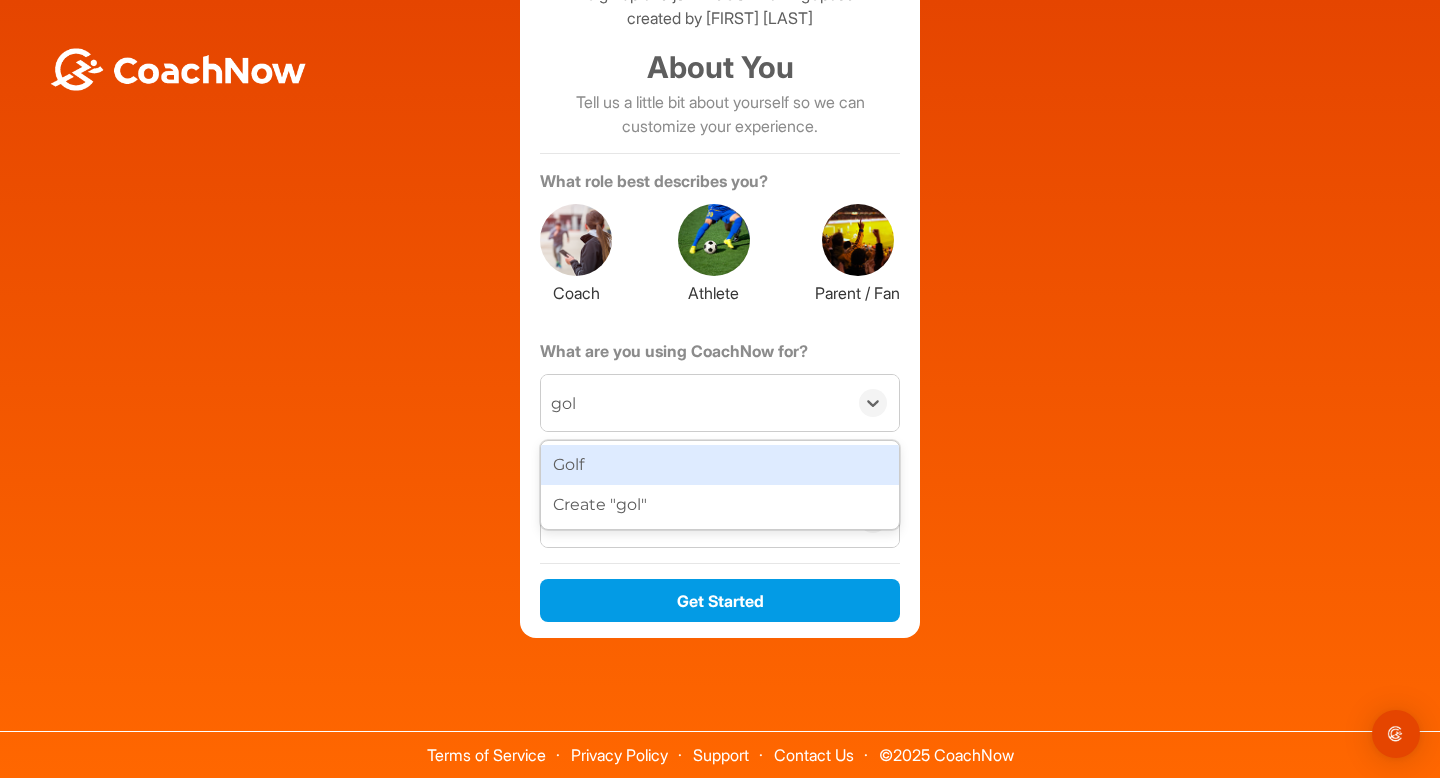 type on "golf" 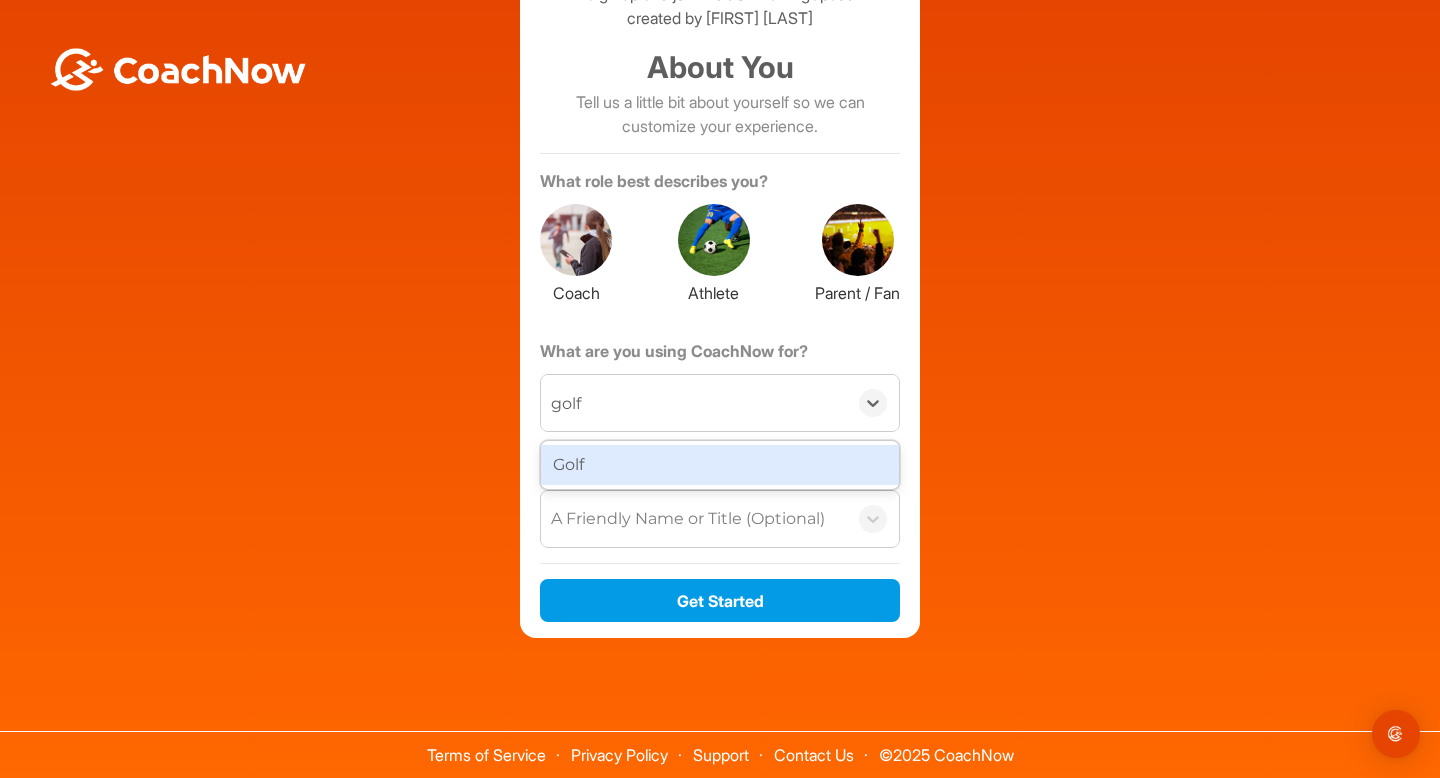 click on "Golf" at bounding box center (720, 465) 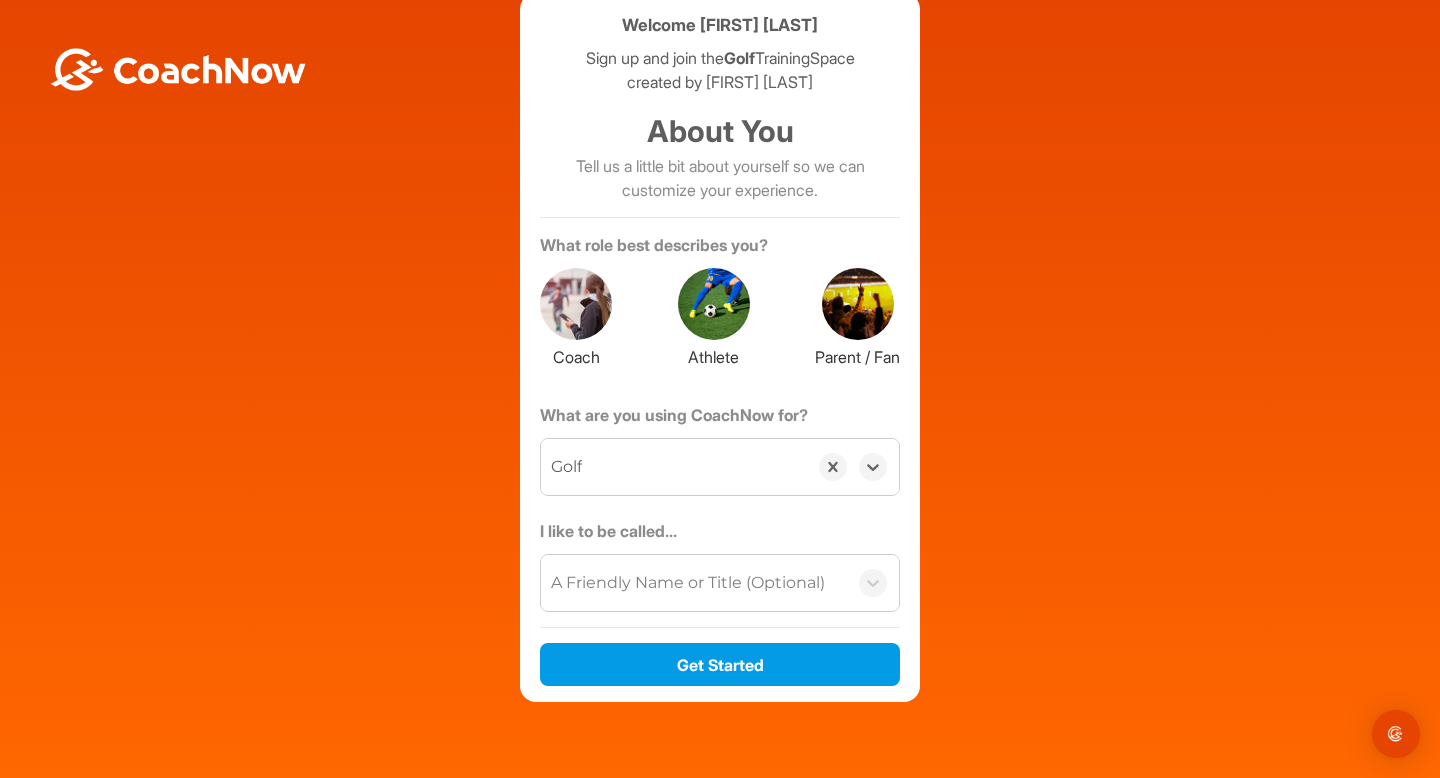 scroll, scrollTop: 43, scrollLeft: 0, axis: vertical 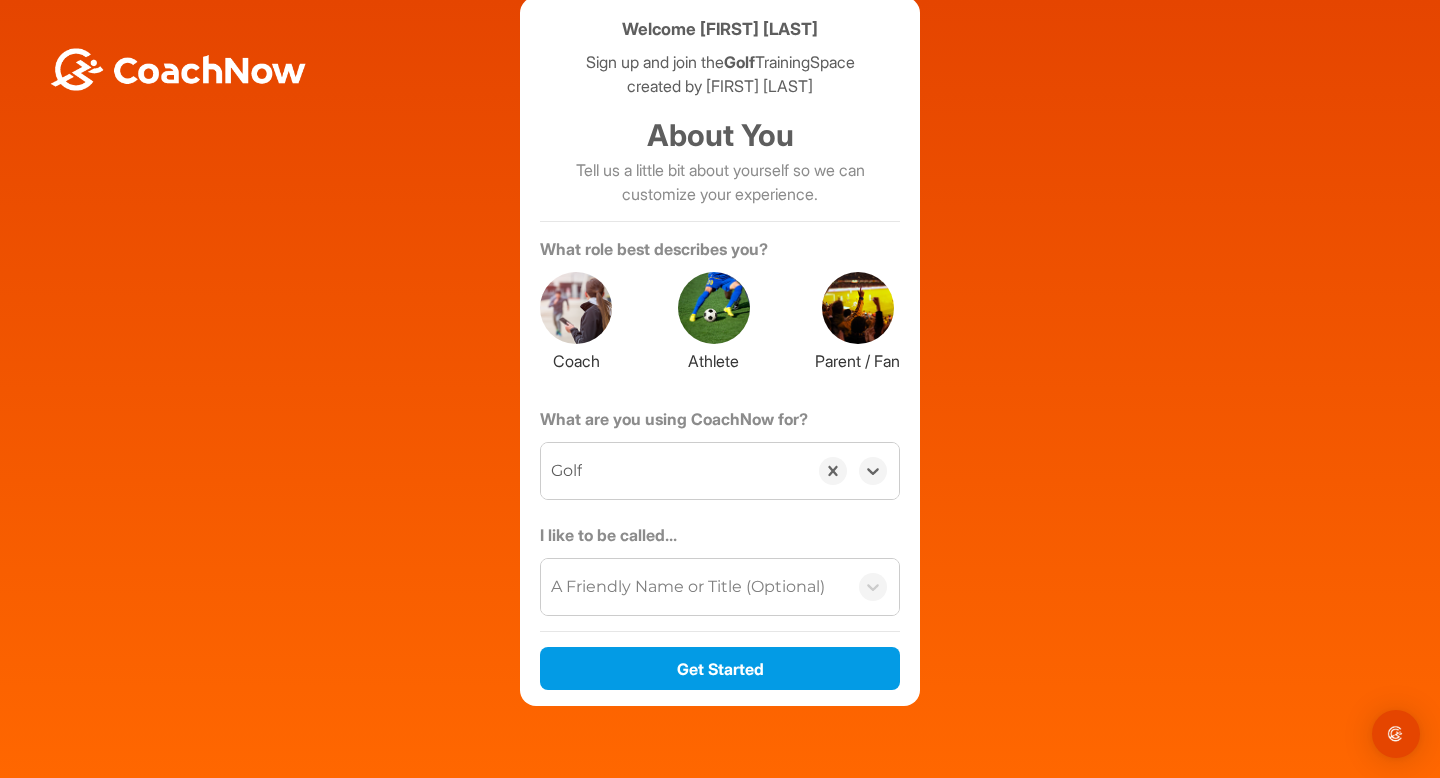 click at bounding box center (714, 308) 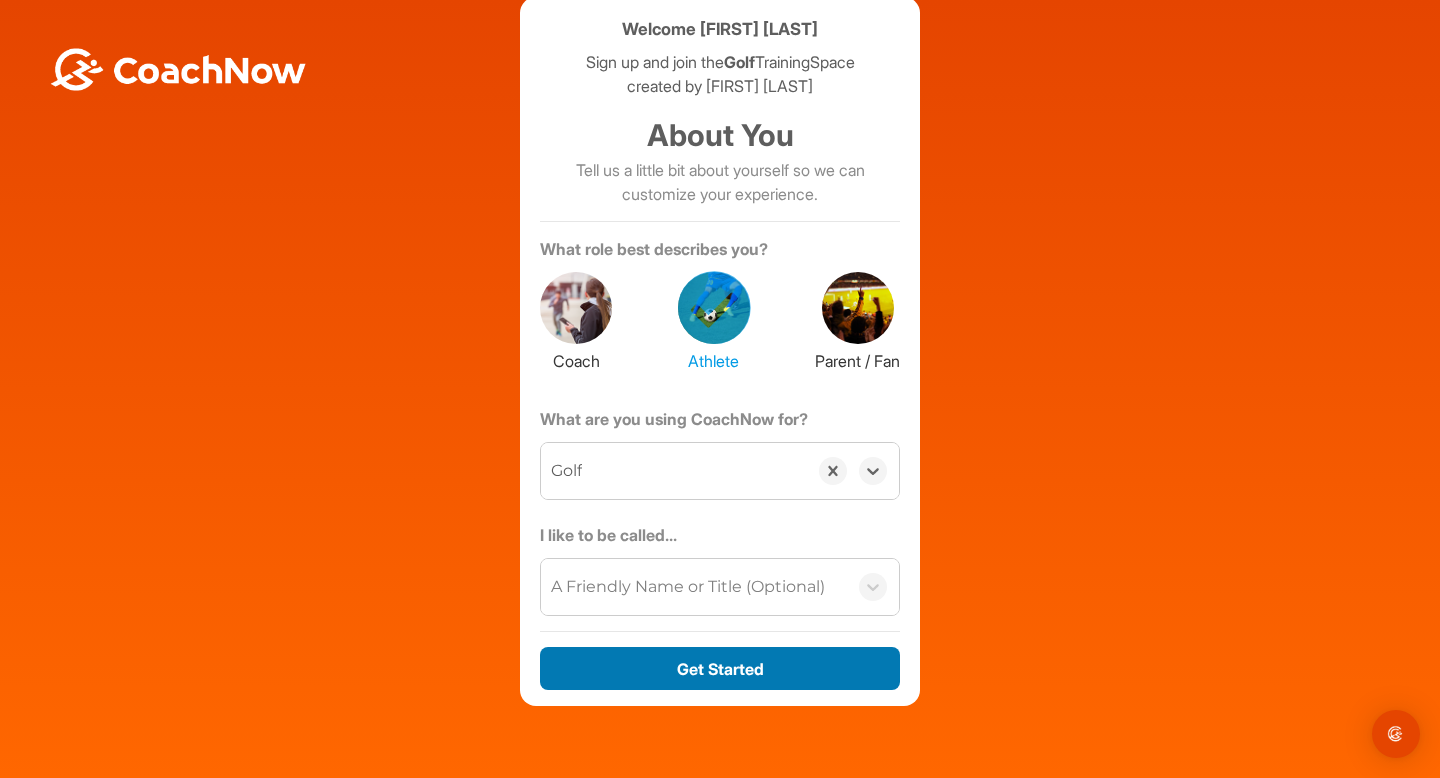 click on "Get Started" at bounding box center (720, 668) 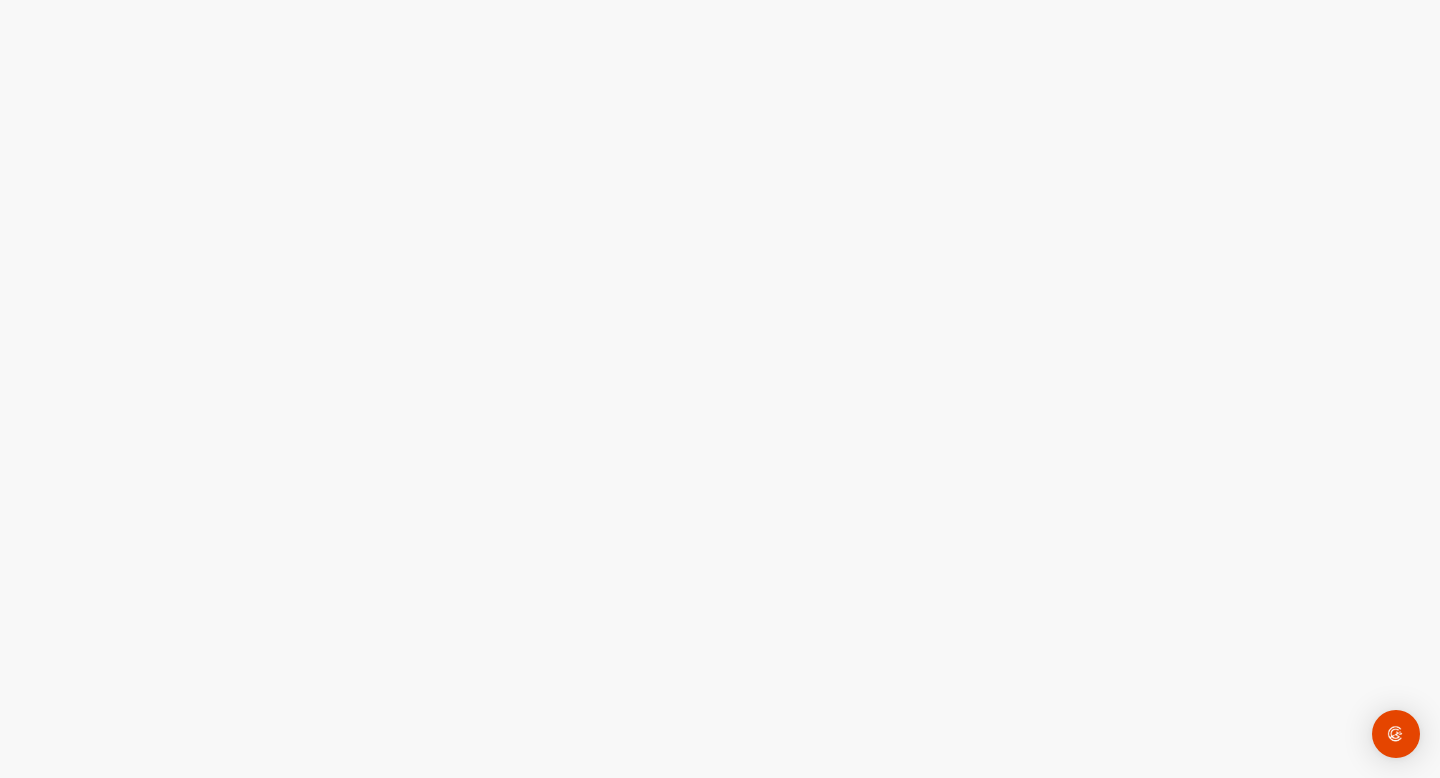 scroll, scrollTop: 0, scrollLeft: 0, axis: both 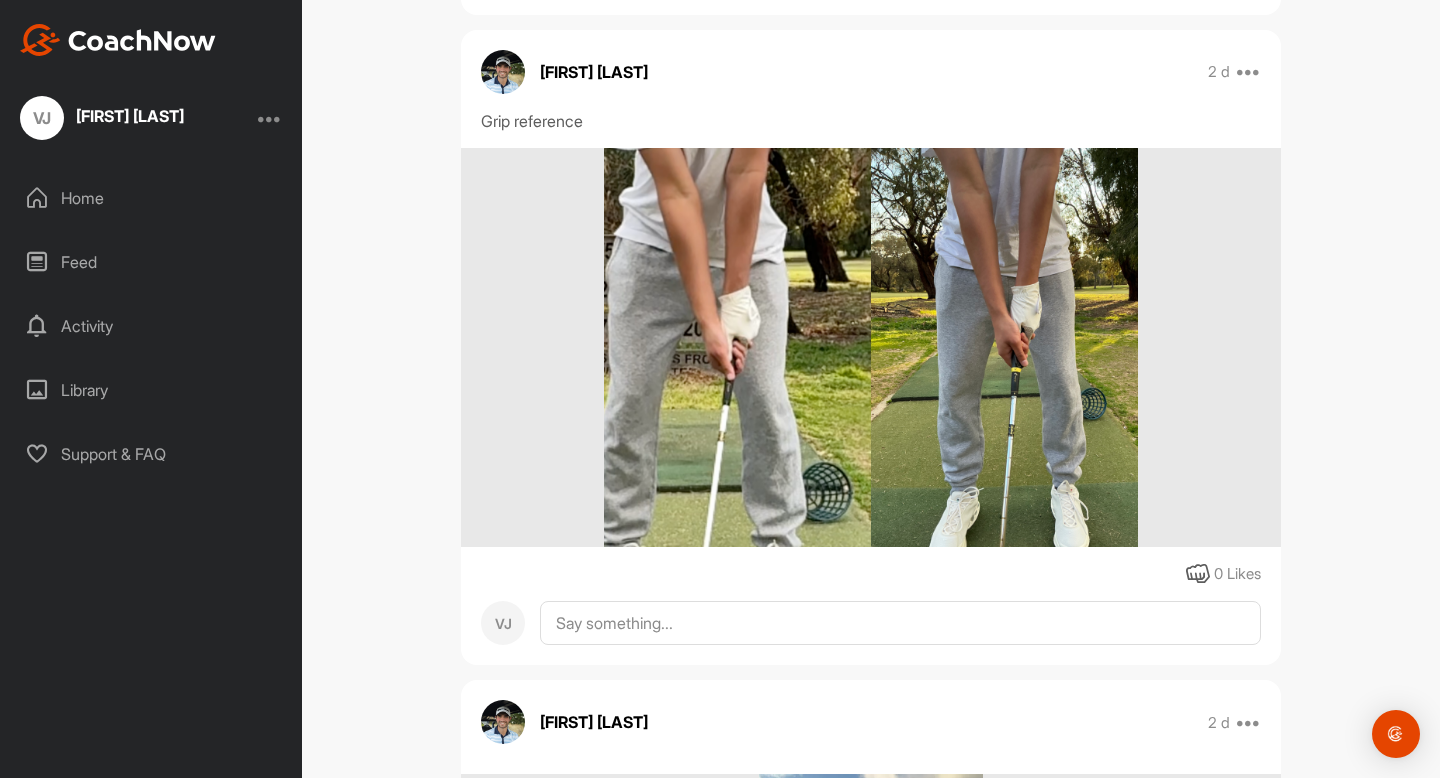 click at bounding box center [870, 348] 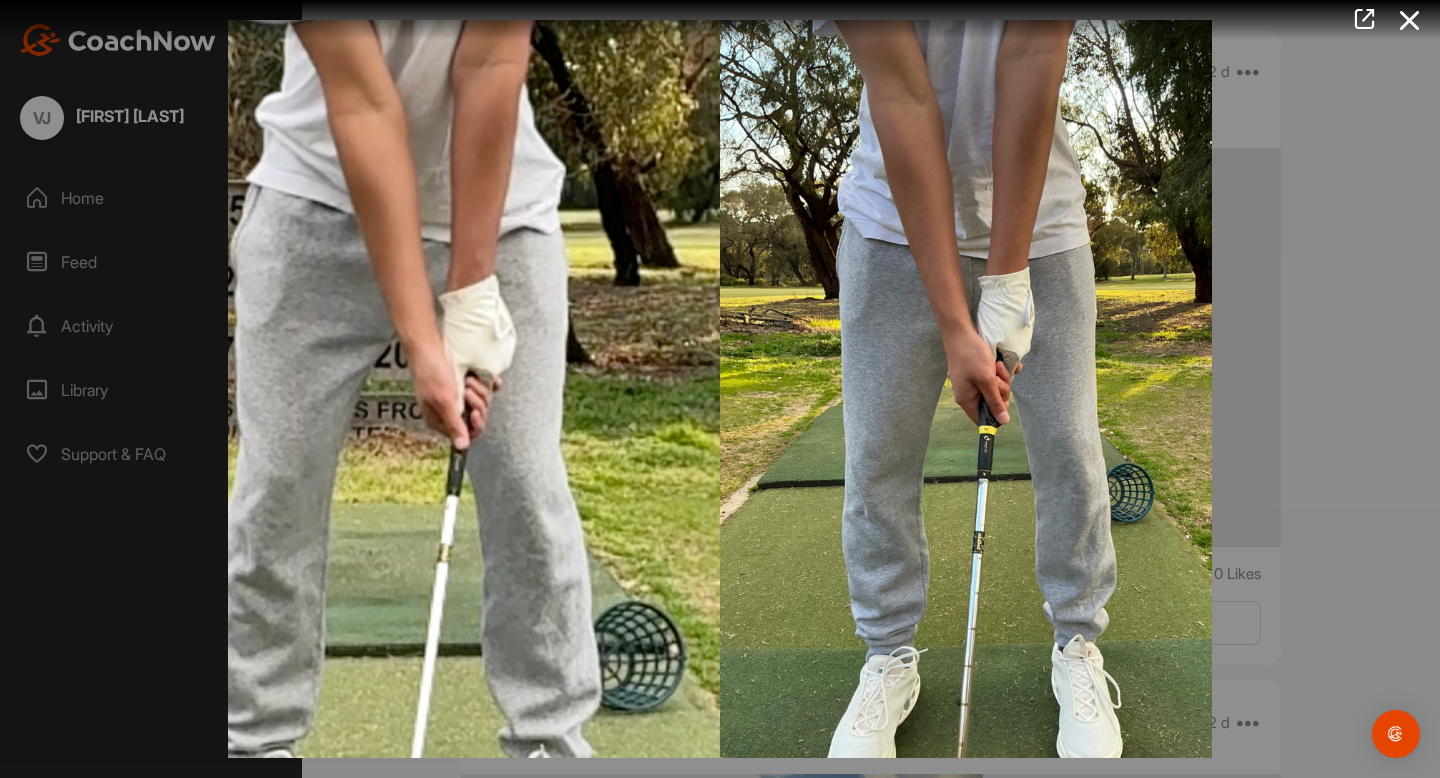 click at bounding box center [720, 389] 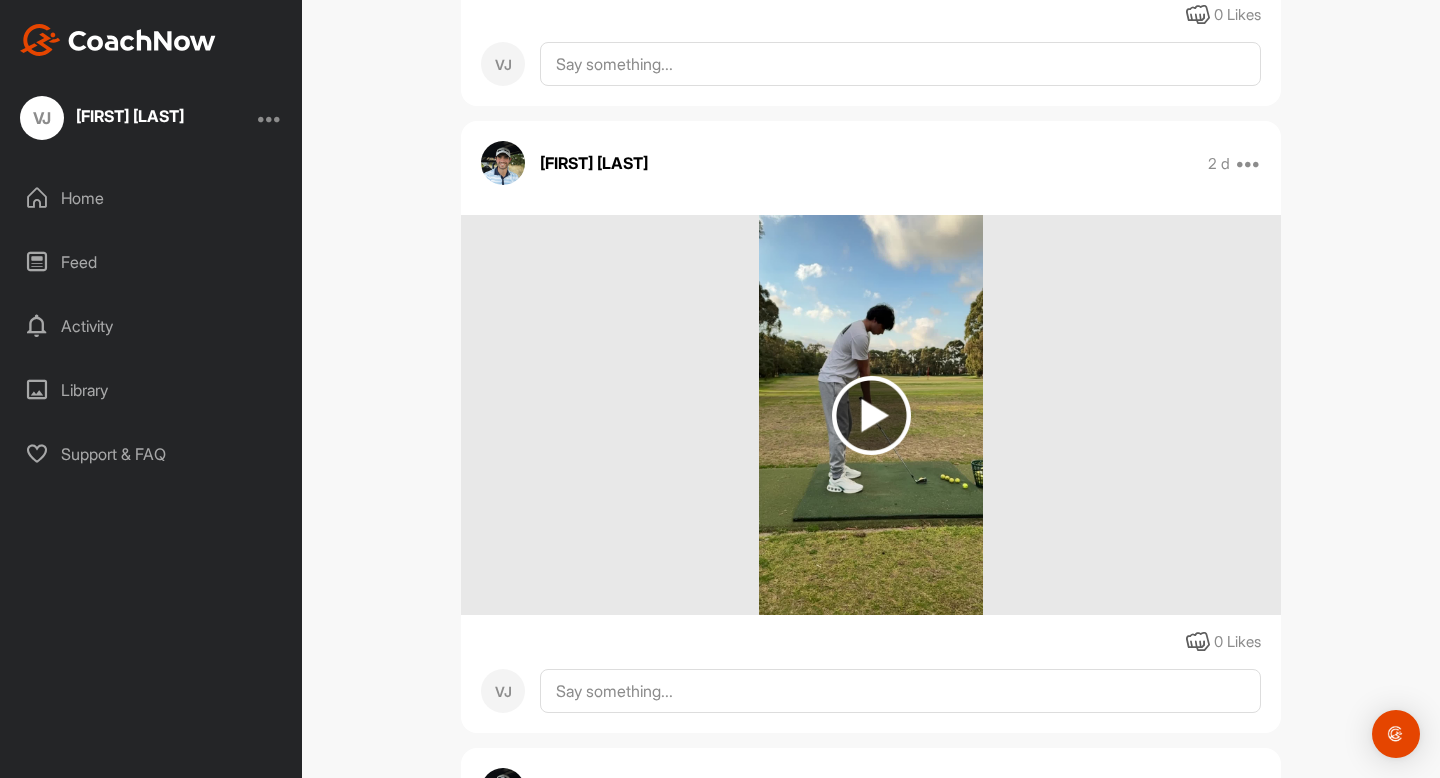scroll, scrollTop: 1600, scrollLeft: 0, axis: vertical 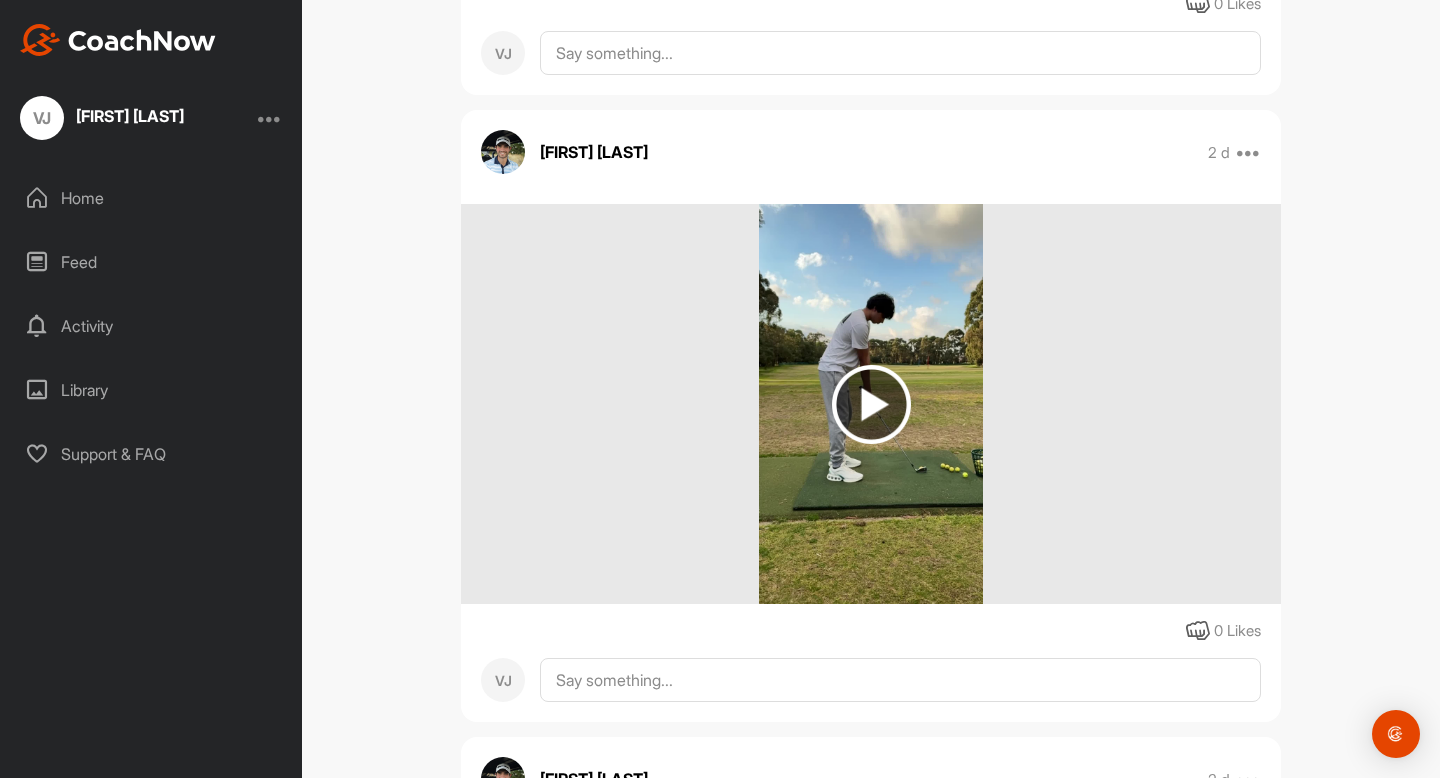 click at bounding box center [871, 404] 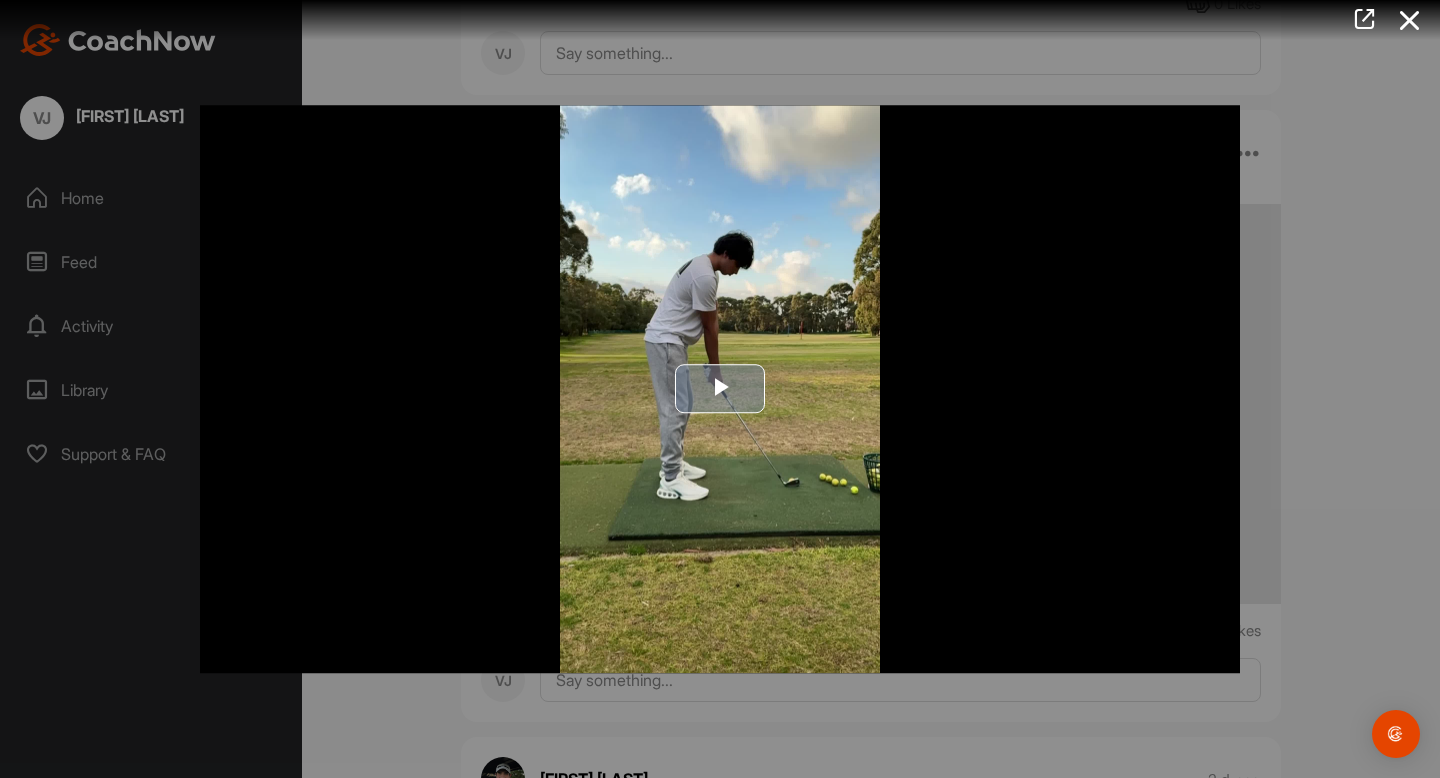 click at bounding box center (720, 389) 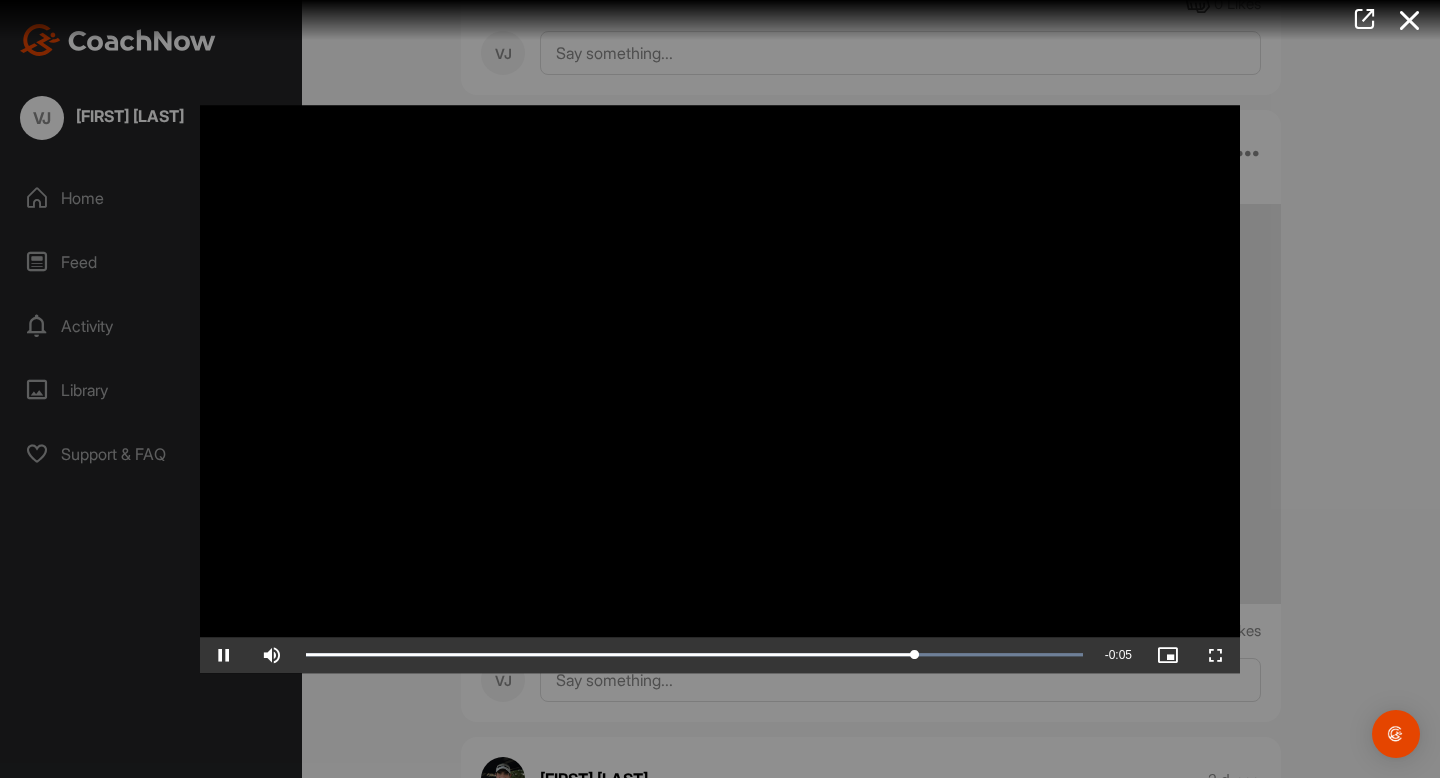 click at bounding box center [720, 389] 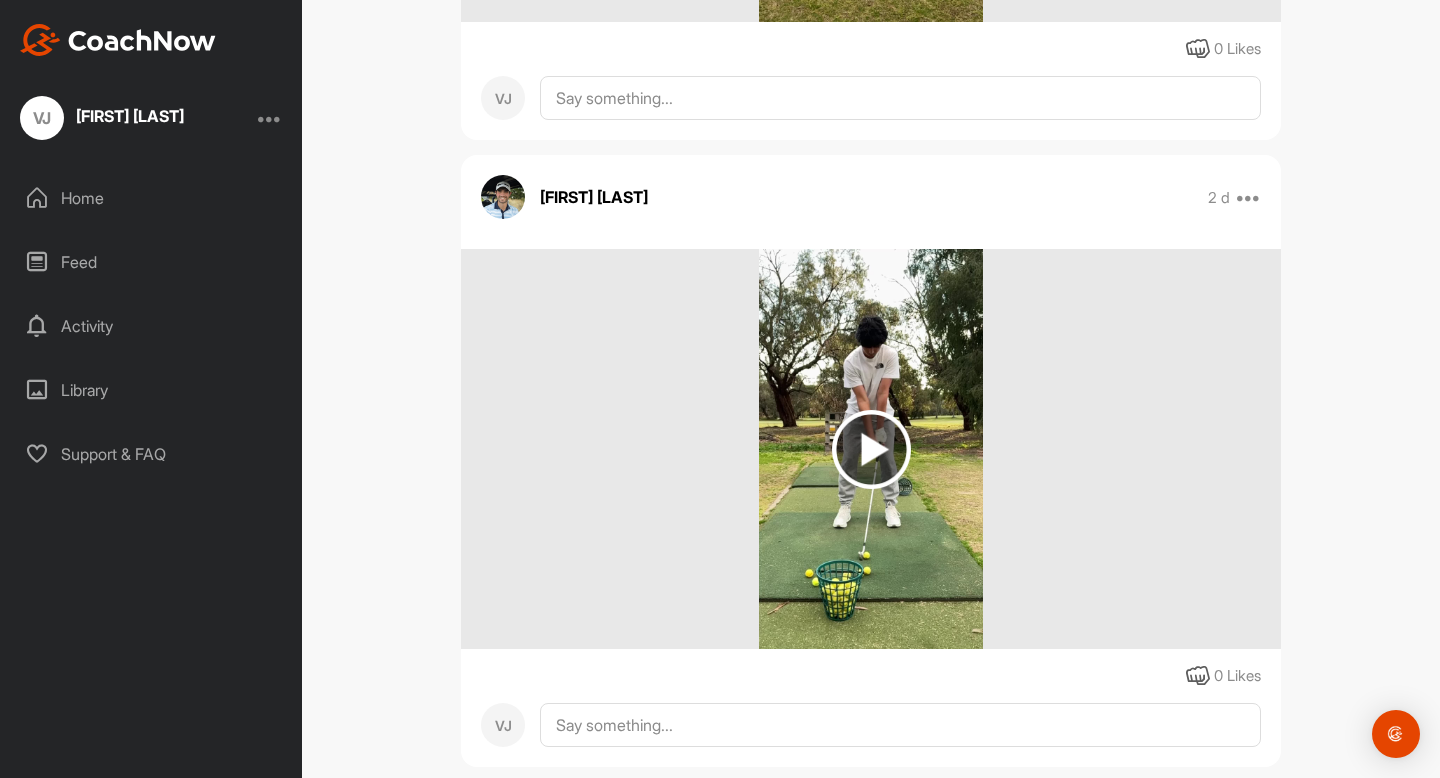 scroll, scrollTop: 2225, scrollLeft: 0, axis: vertical 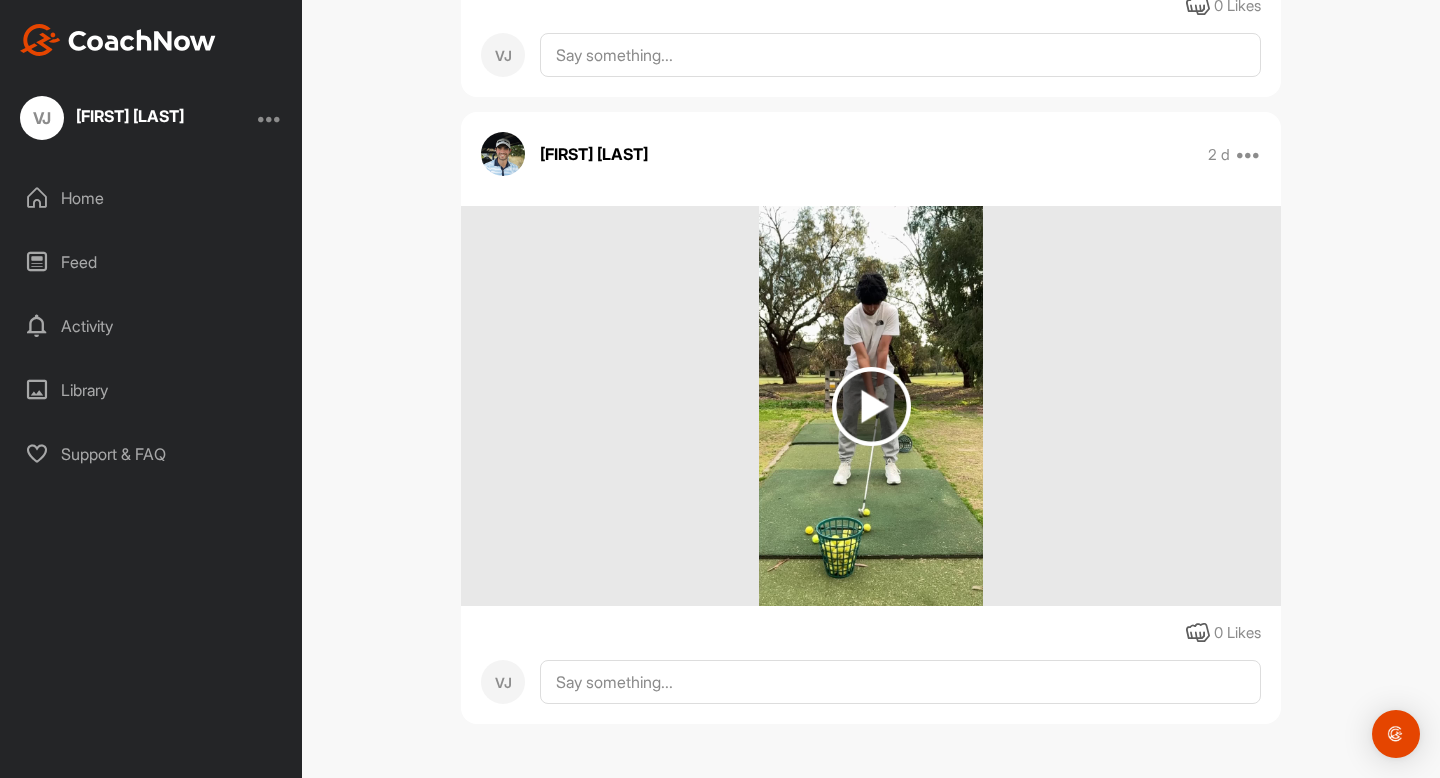 click at bounding box center [871, 406] 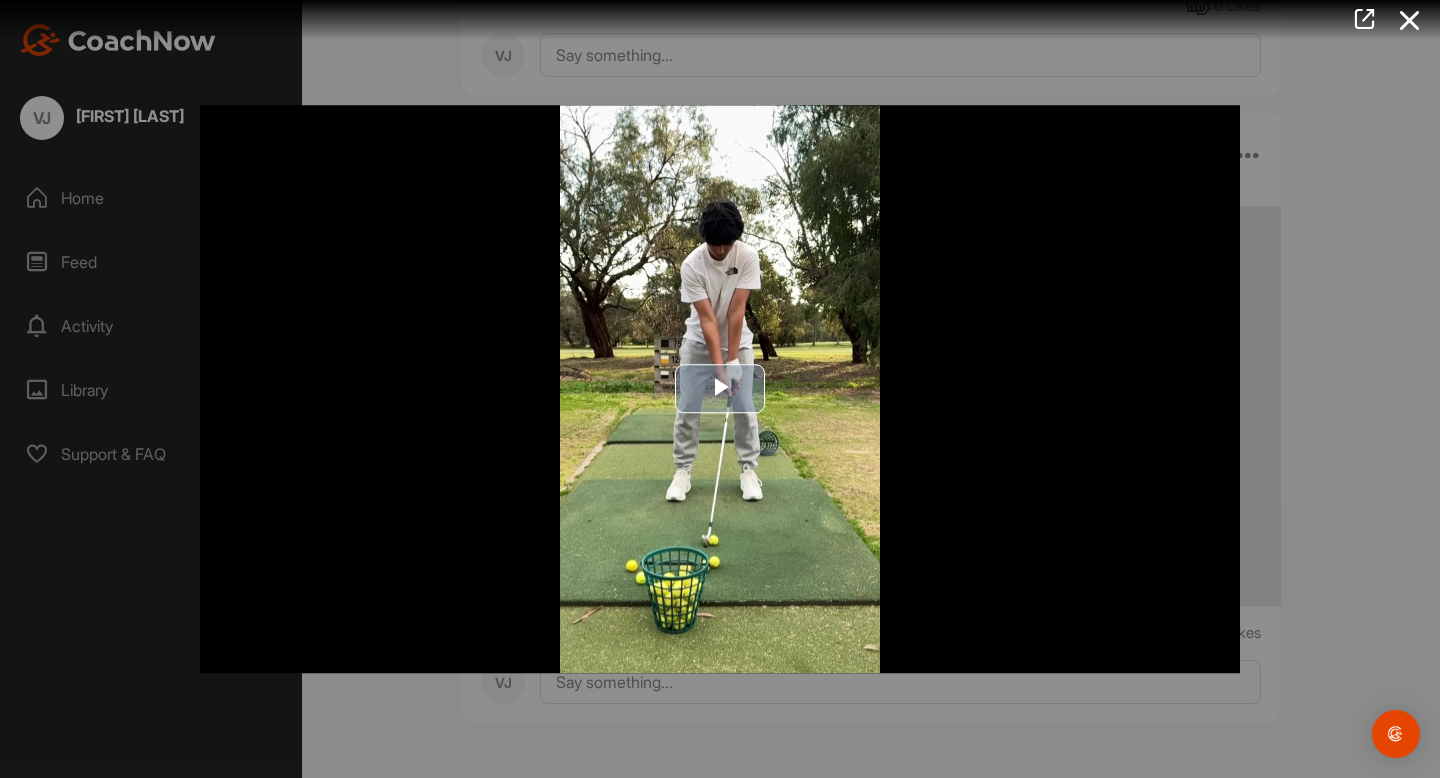 click at bounding box center [720, 389] 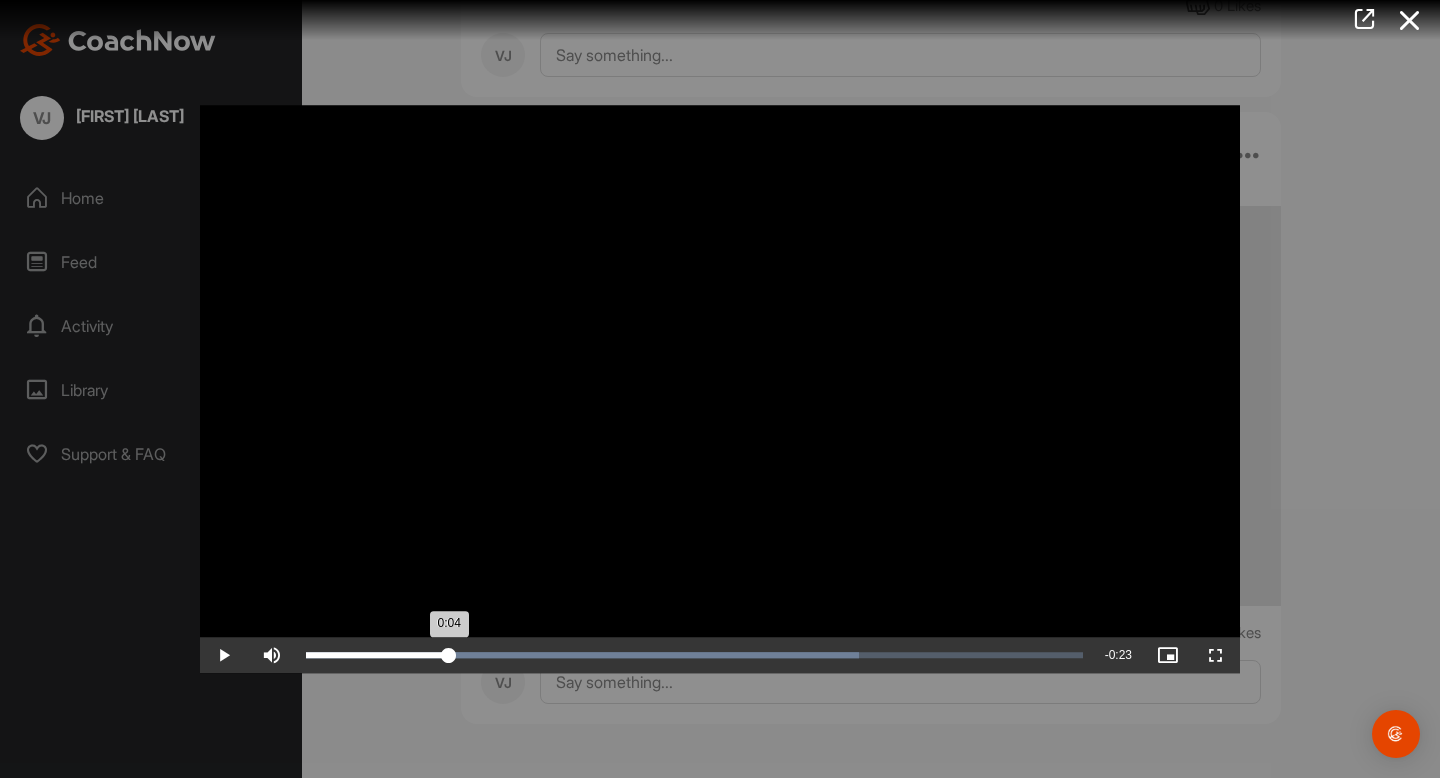 drag, startPoint x: 430, startPoint y: 648, endPoint x: 443, endPoint y: 647, distance: 13.038404 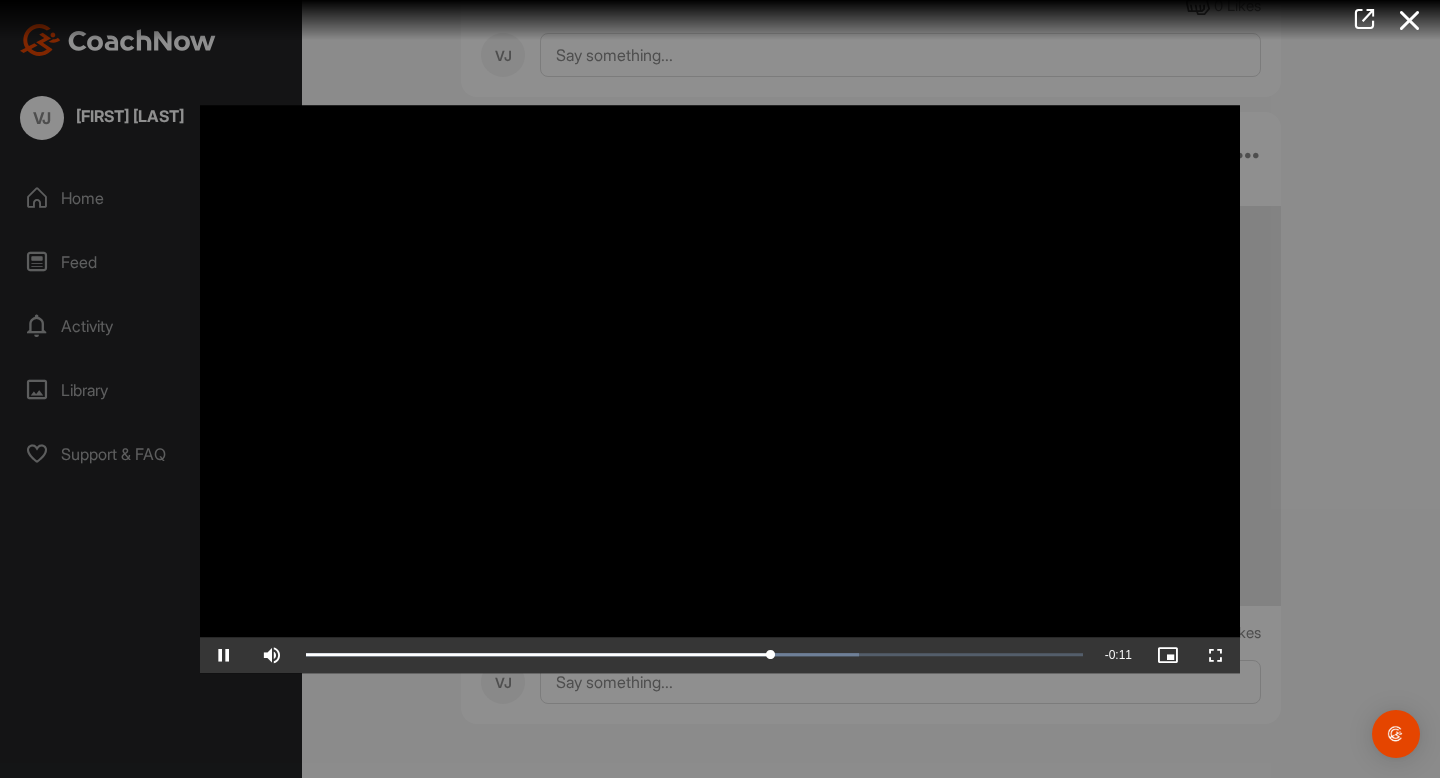 click at bounding box center (720, 389) 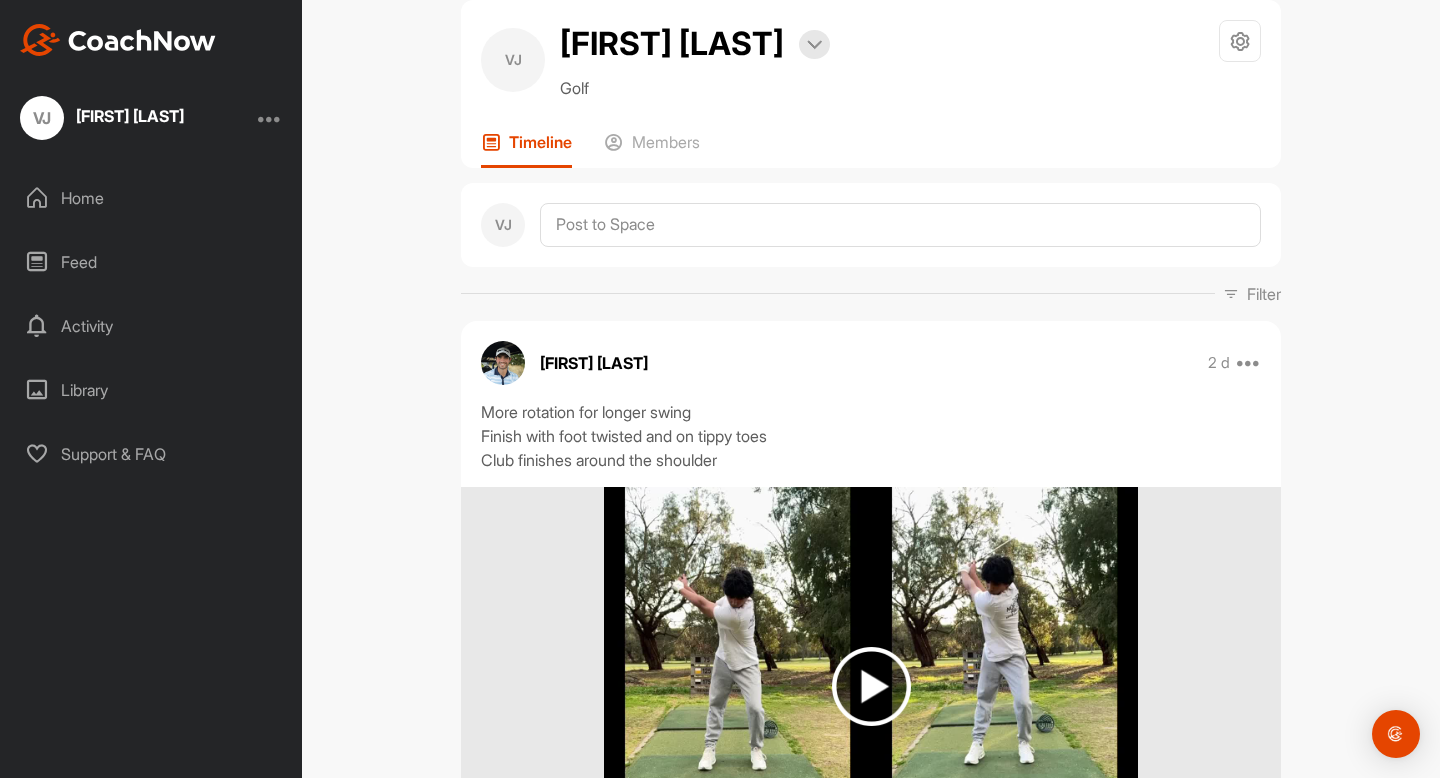 scroll, scrollTop: 0, scrollLeft: 0, axis: both 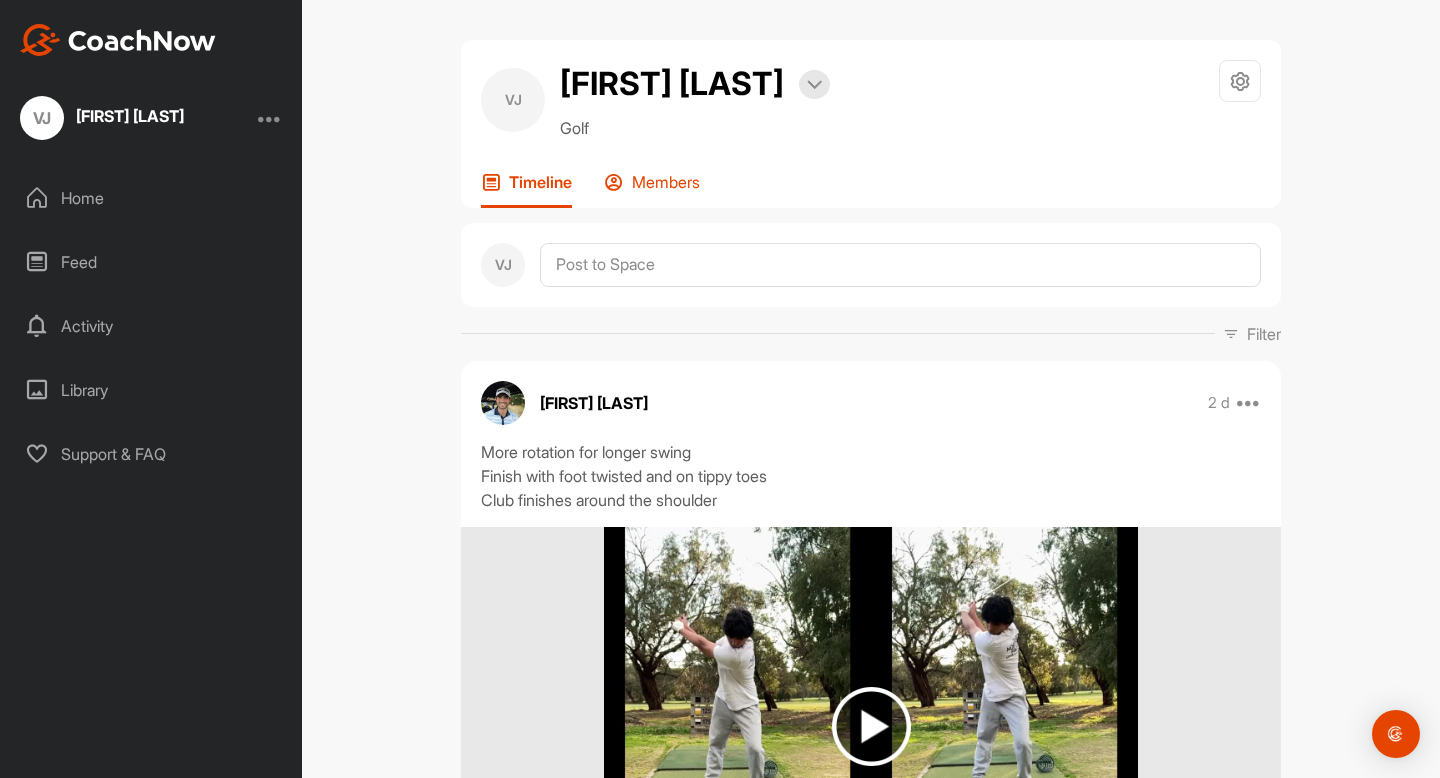 click on "Members" at bounding box center [666, 182] 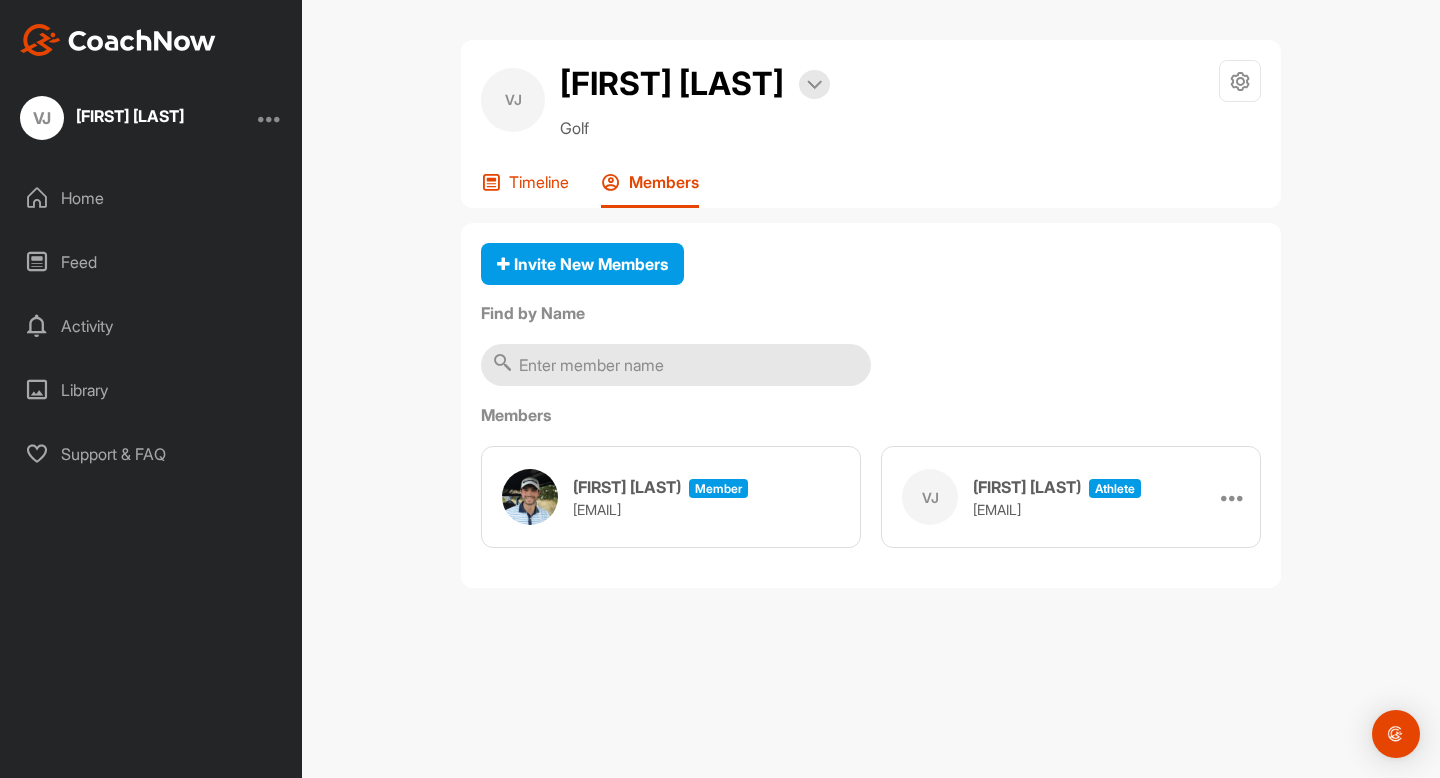 click on "Timeline" at bounding box center [539, 182] 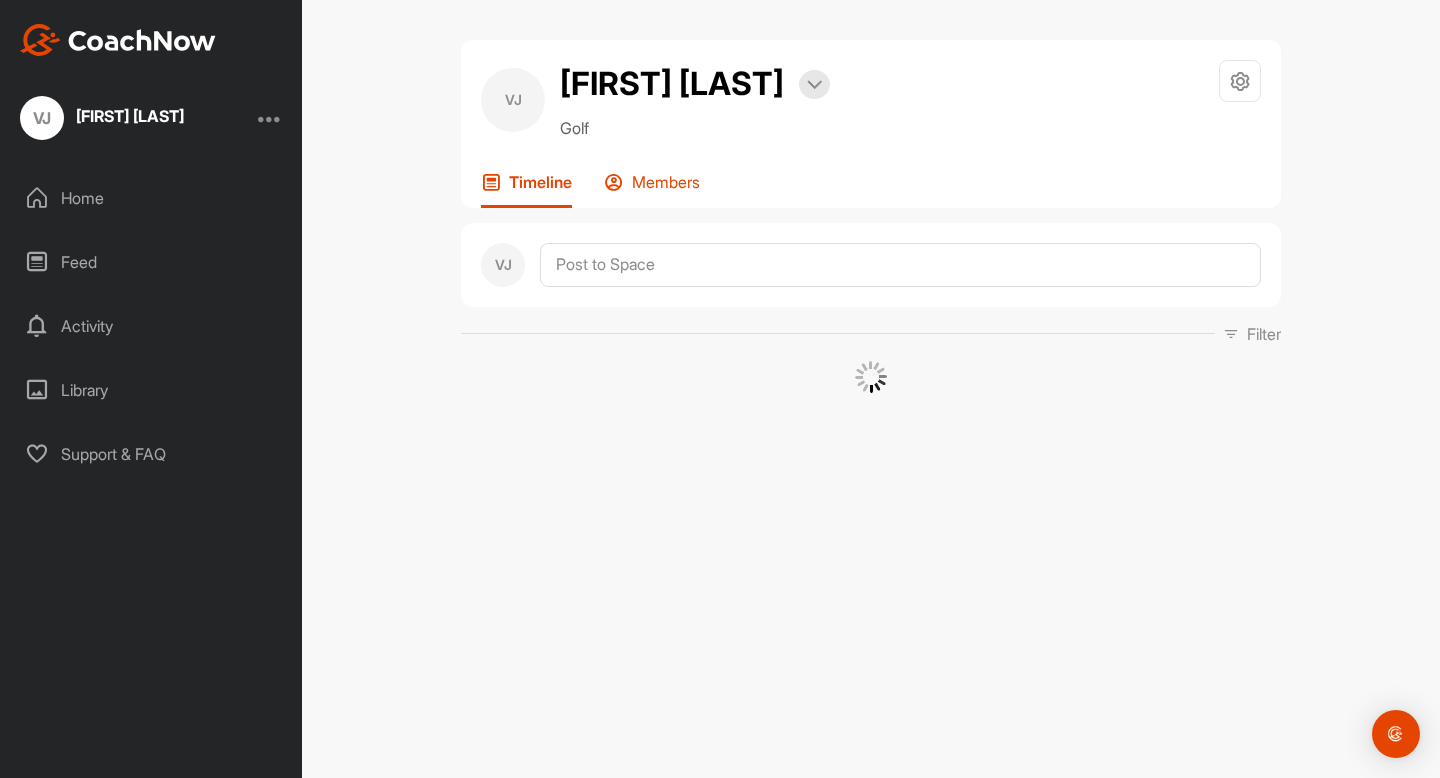 click on "Members" at bounding box center [666, 182] 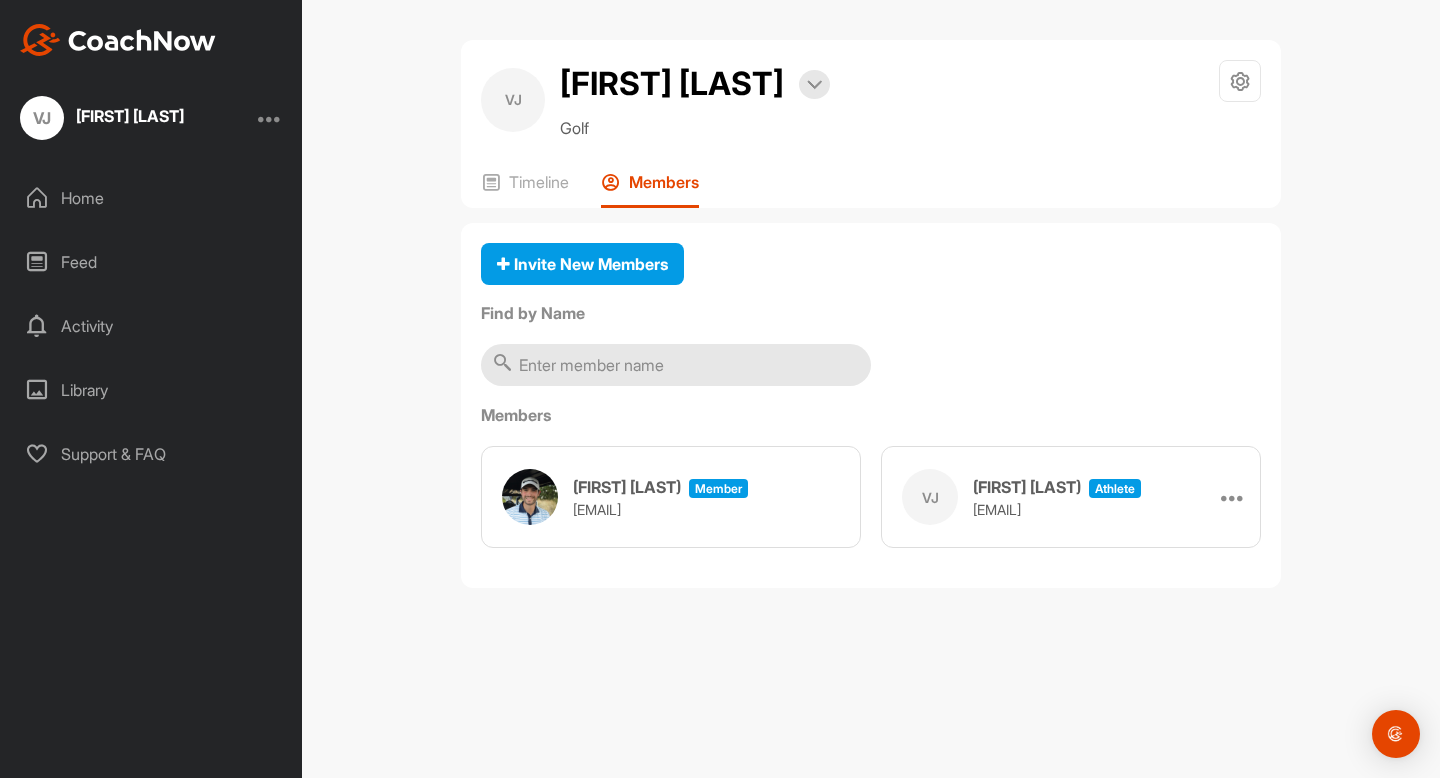 click on "[FIRST] [LAST]" at bounding box center [627, 487] 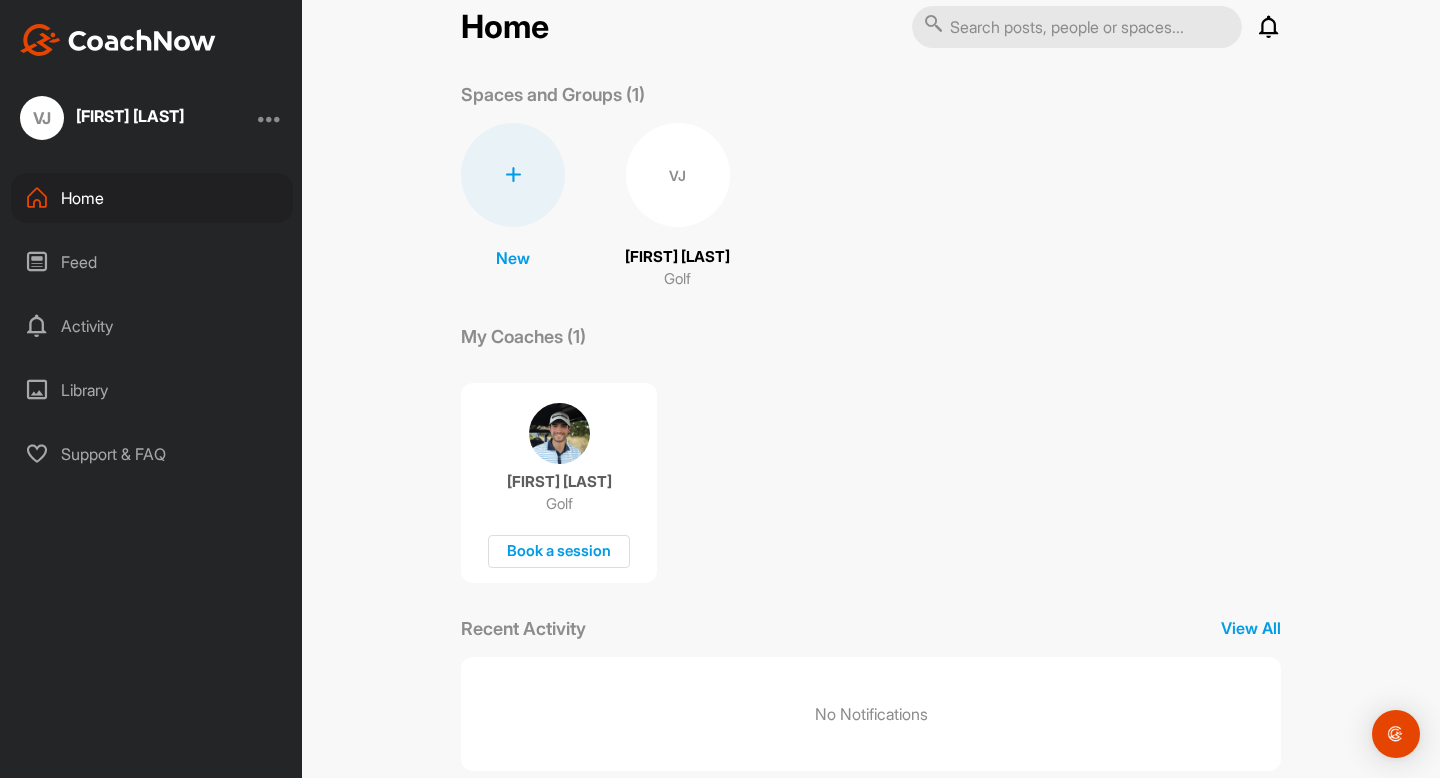 scroll, scrollTop: 74, scrollLeft: 0, axis: vertical 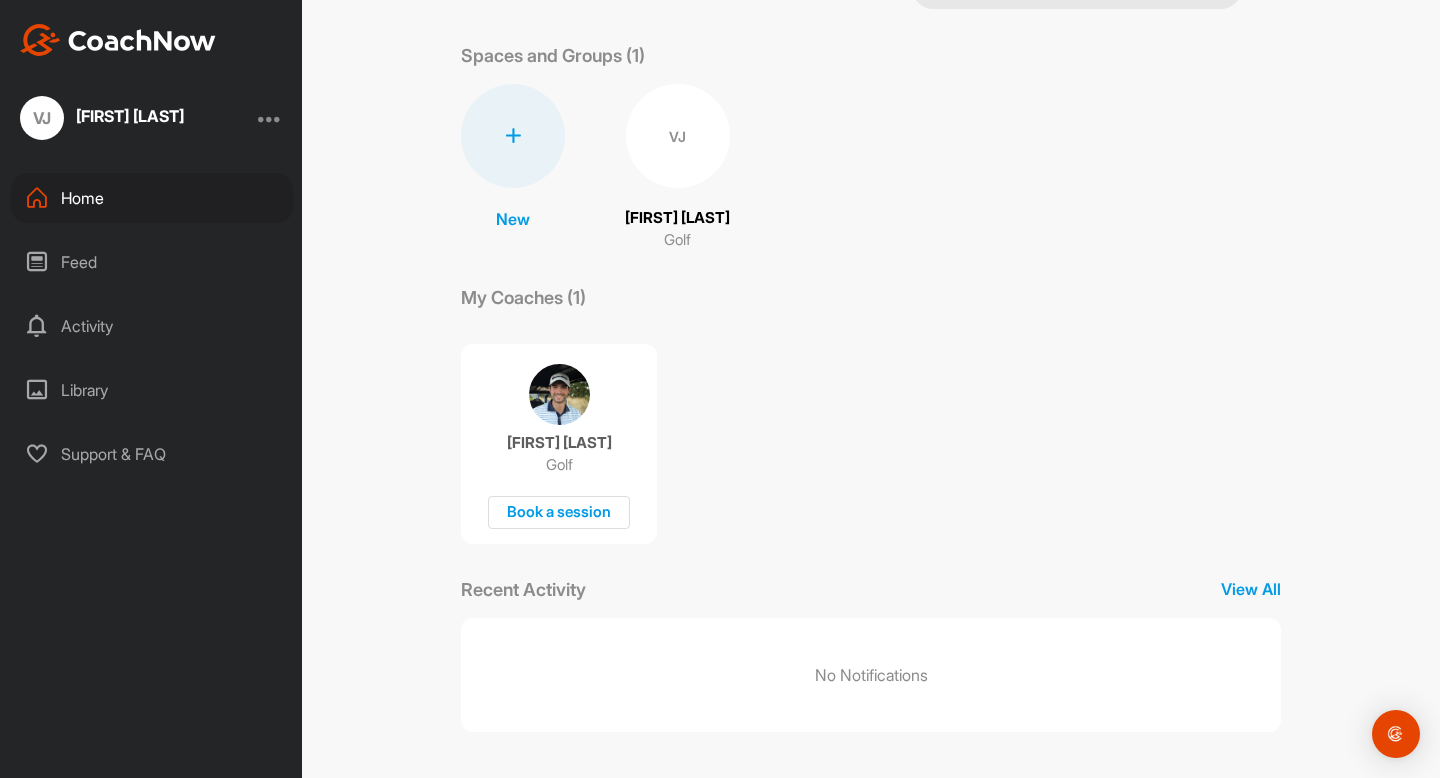 click on "Feed" at bounding box center [152, 262] 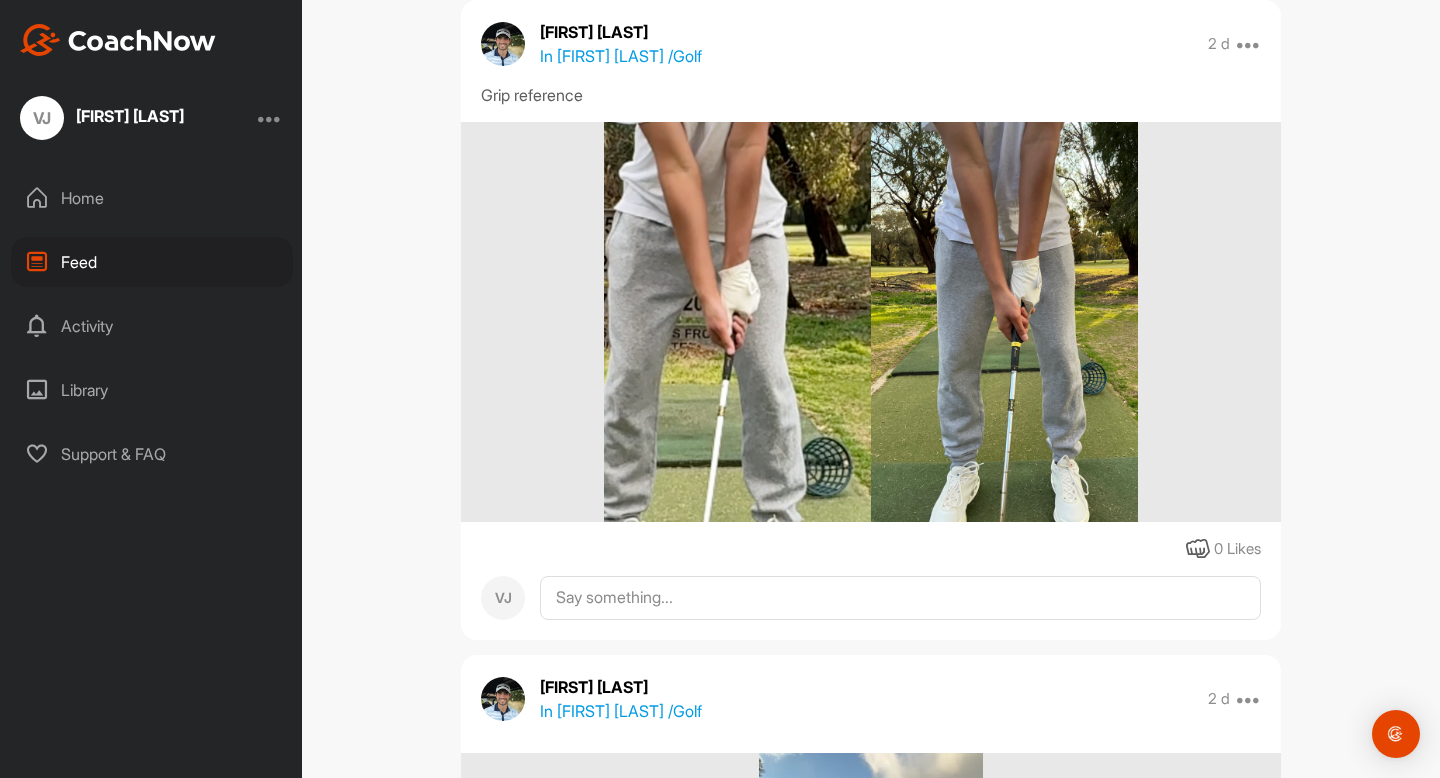 scroll, scrollTop: 925, scrollLeft: 0, axis: vertical 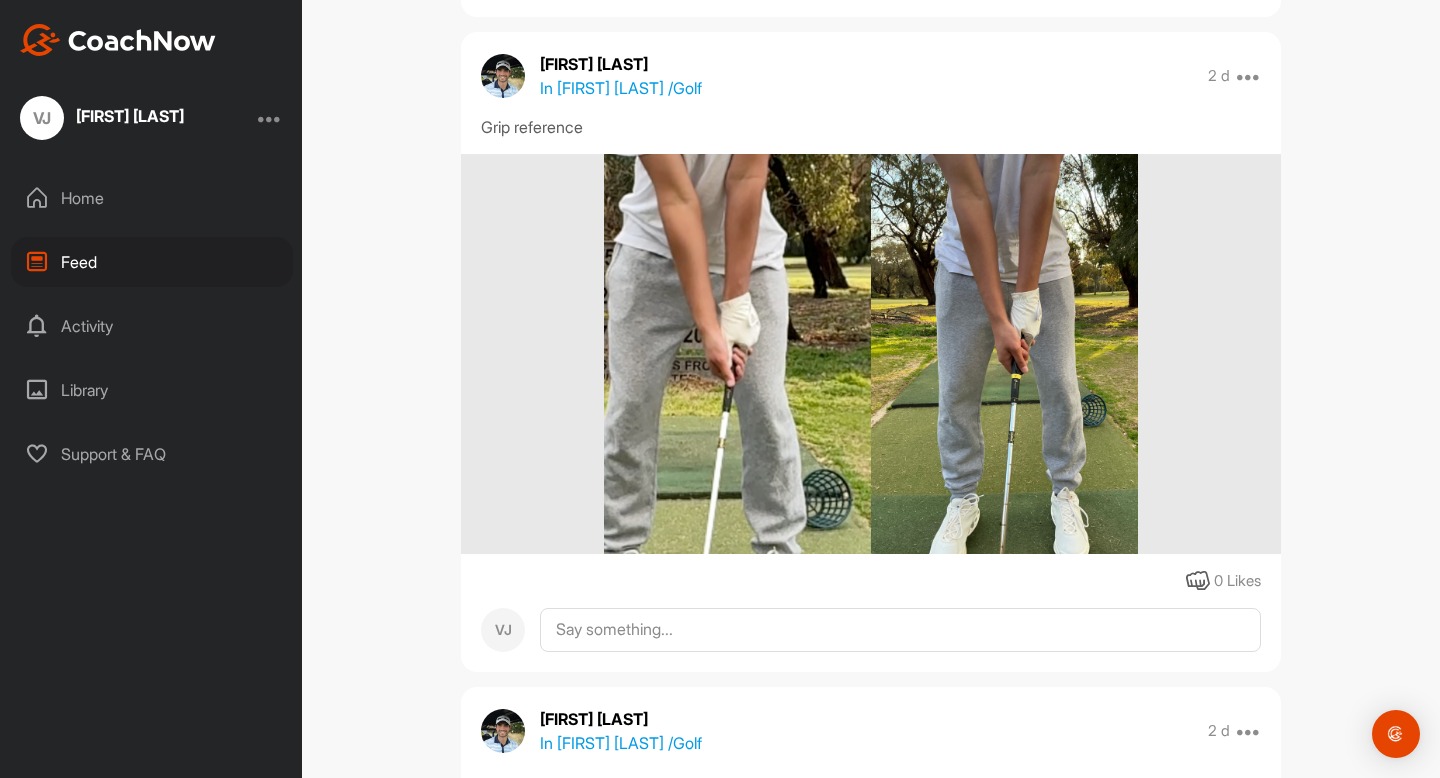 click at bounding box center [870, 354] 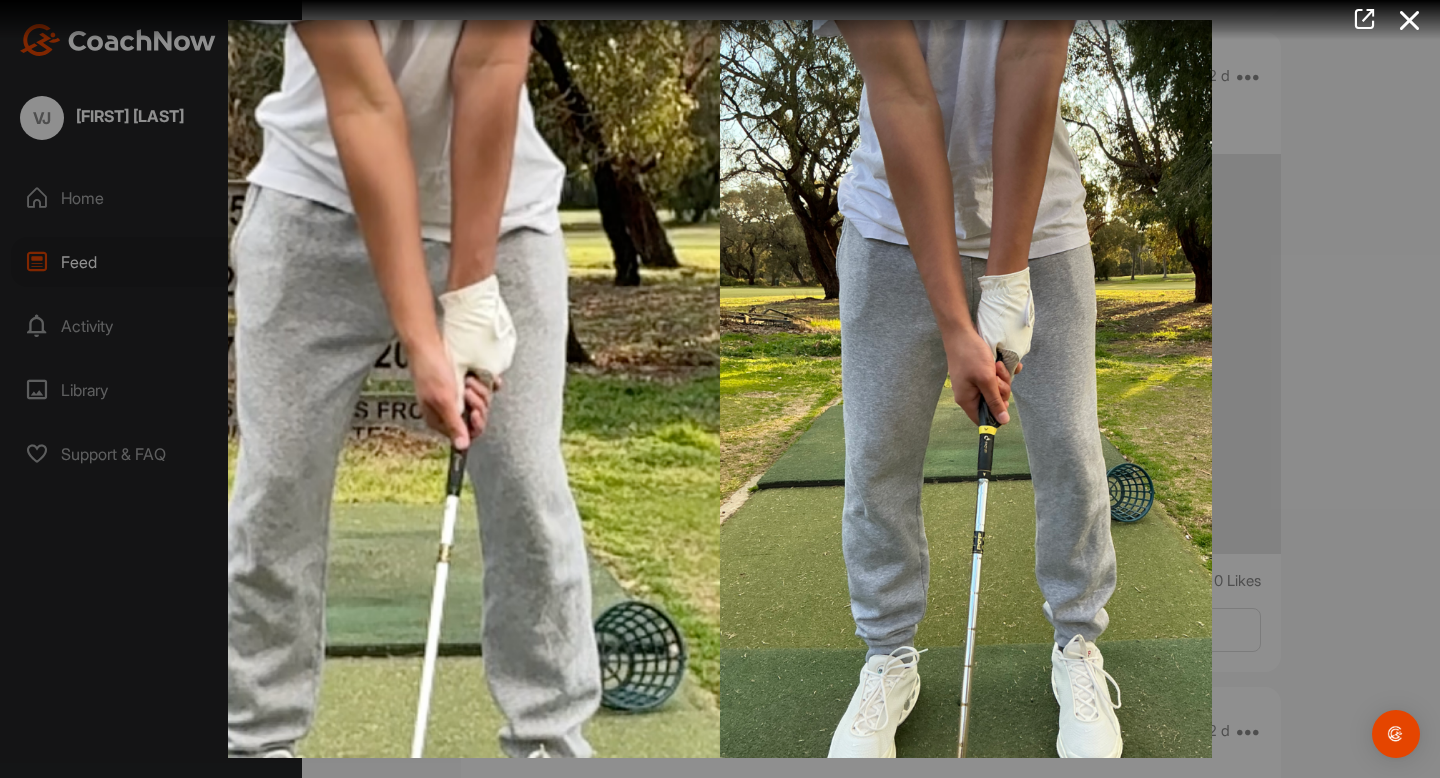 click at bounding box center (720, 389) 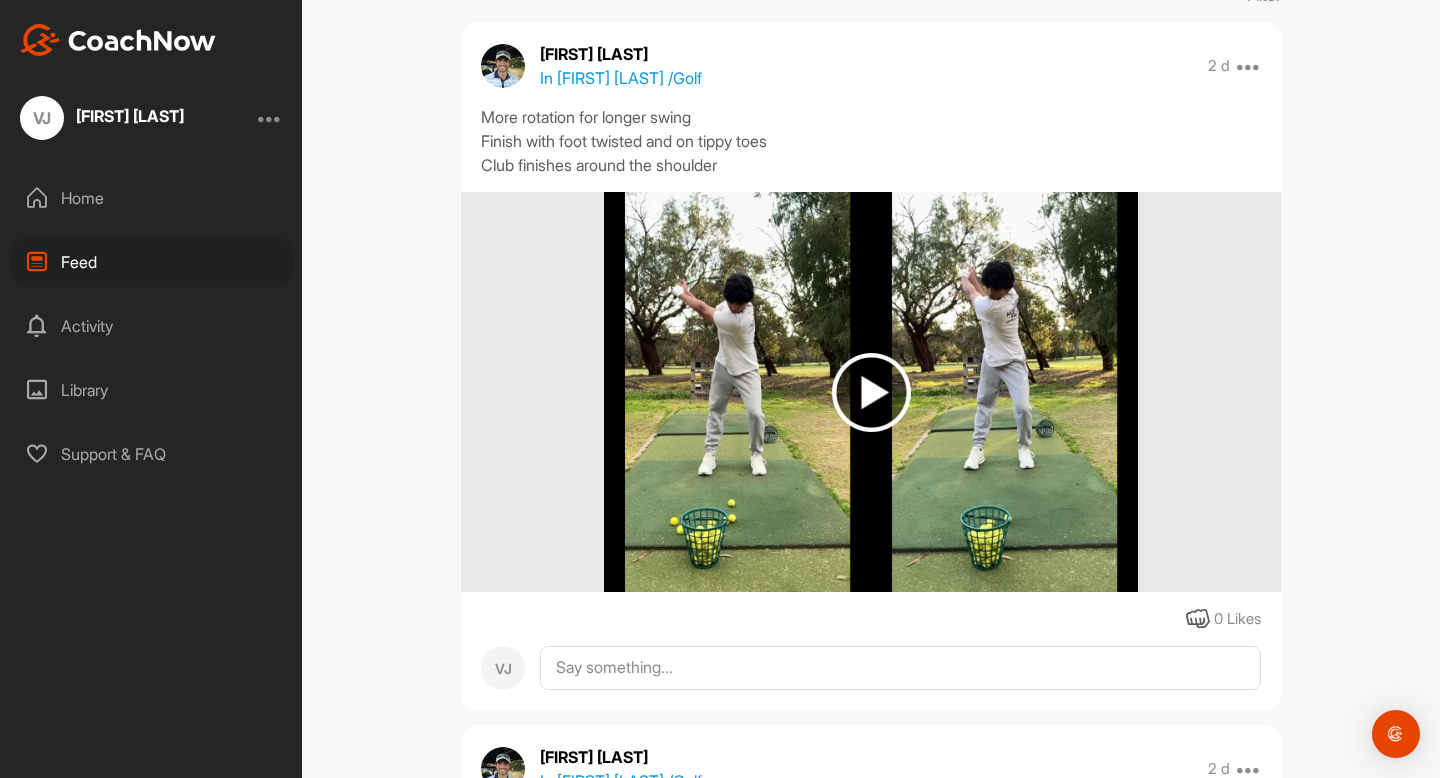 scroll, scrollTop: 171, scrollLeft: 0, axis: vertical 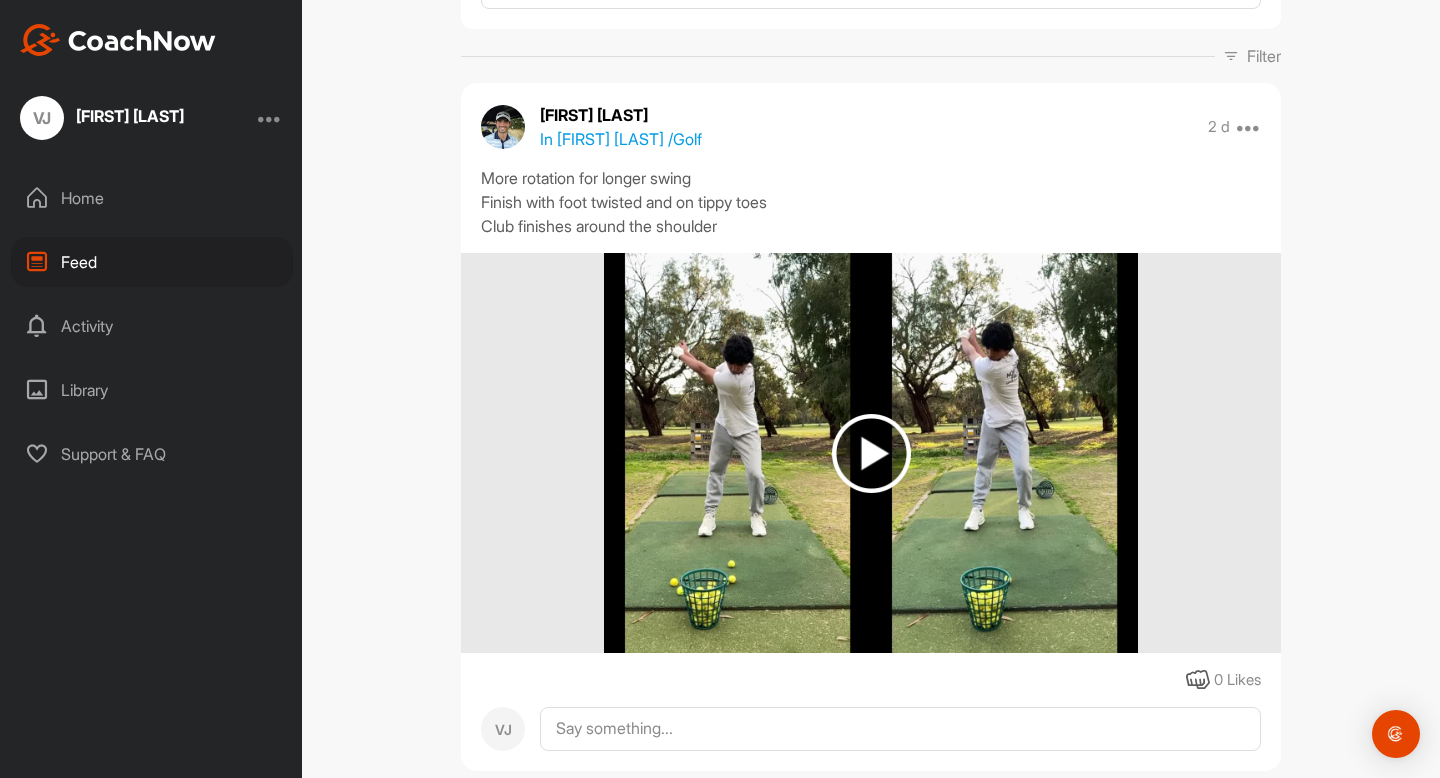click at bounding box center (870, 453) 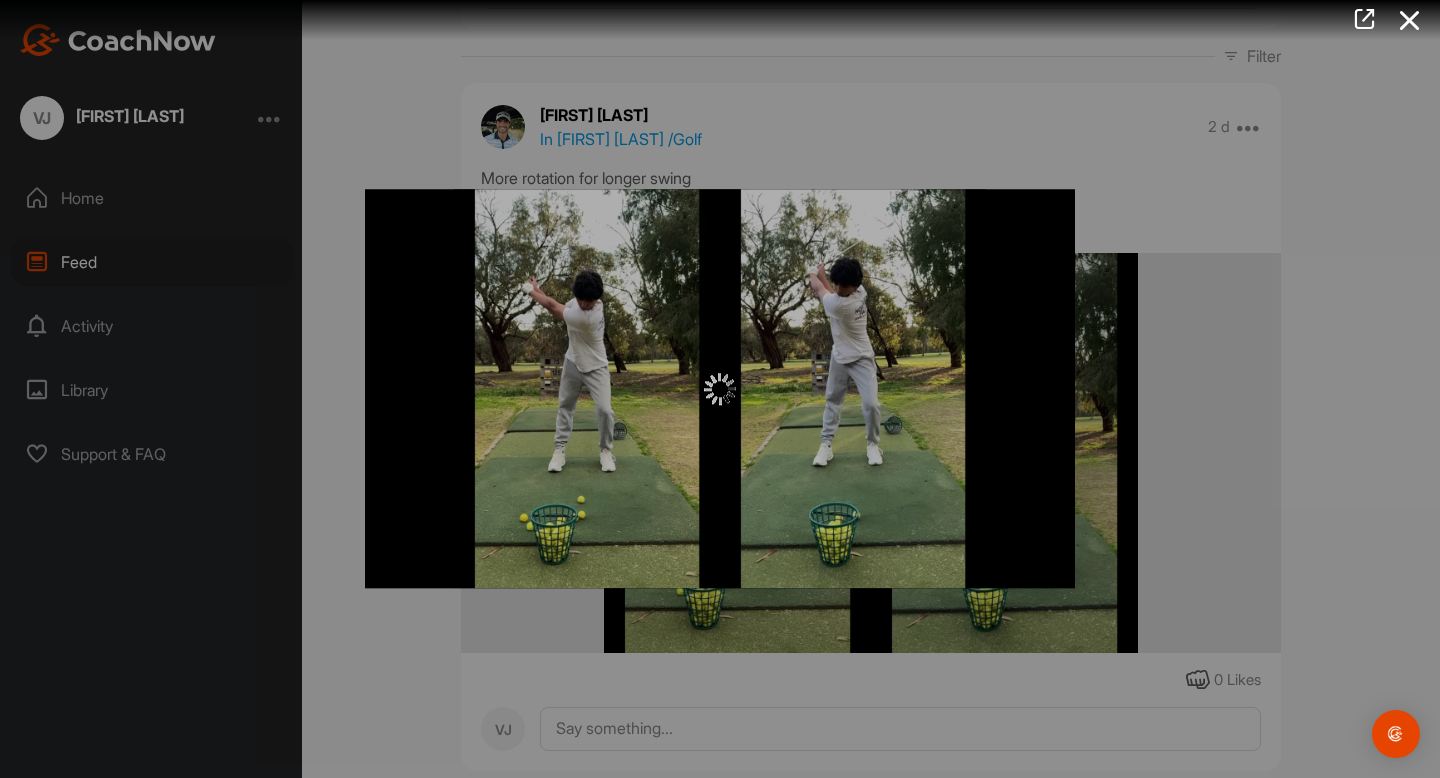 click at bounding box center [720, 389] 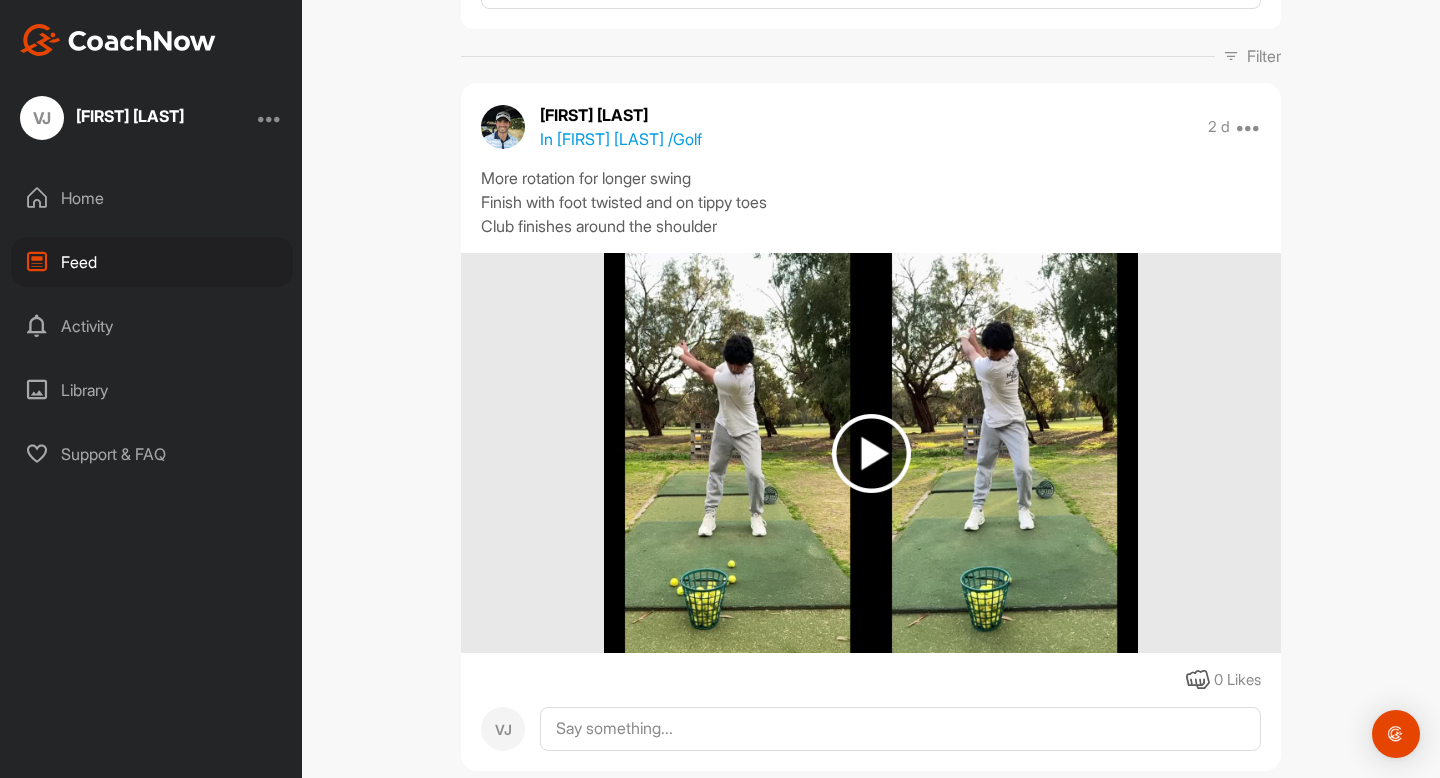 click at bounding box center [870, 453] 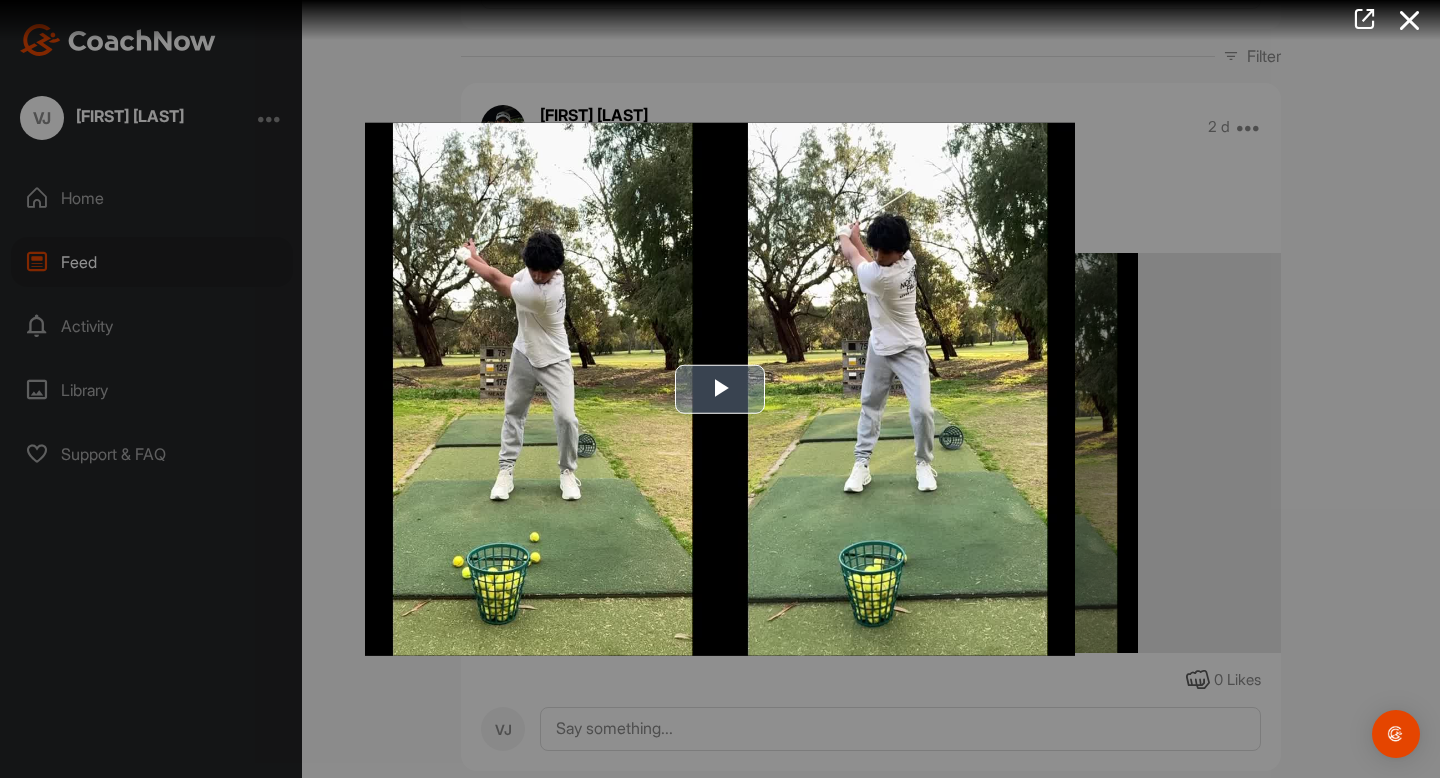 click at bounding box center (720, 389) 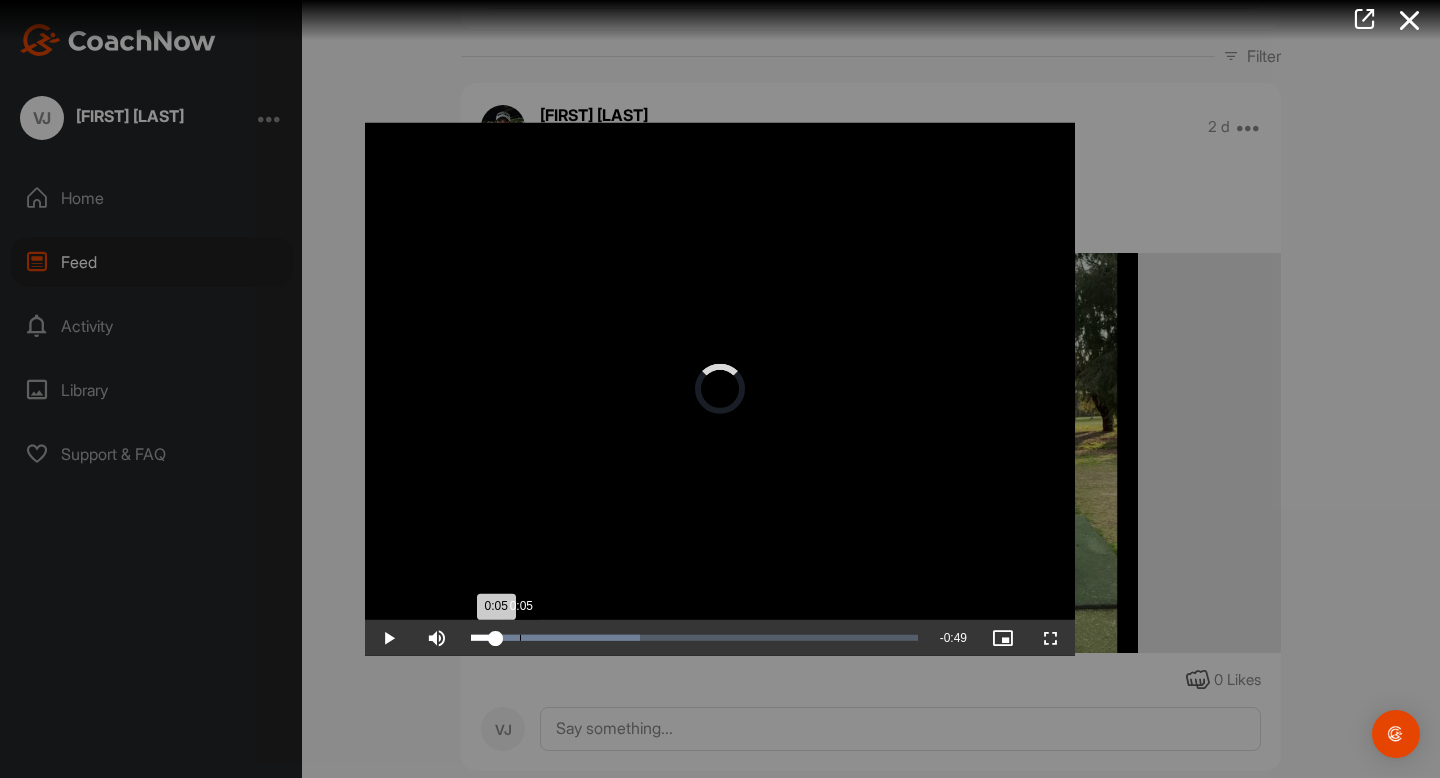 drag, startPoint x: 495, startPoint y: 631, endPoint x: 520, endPoint y: 633, distance: 25.079872 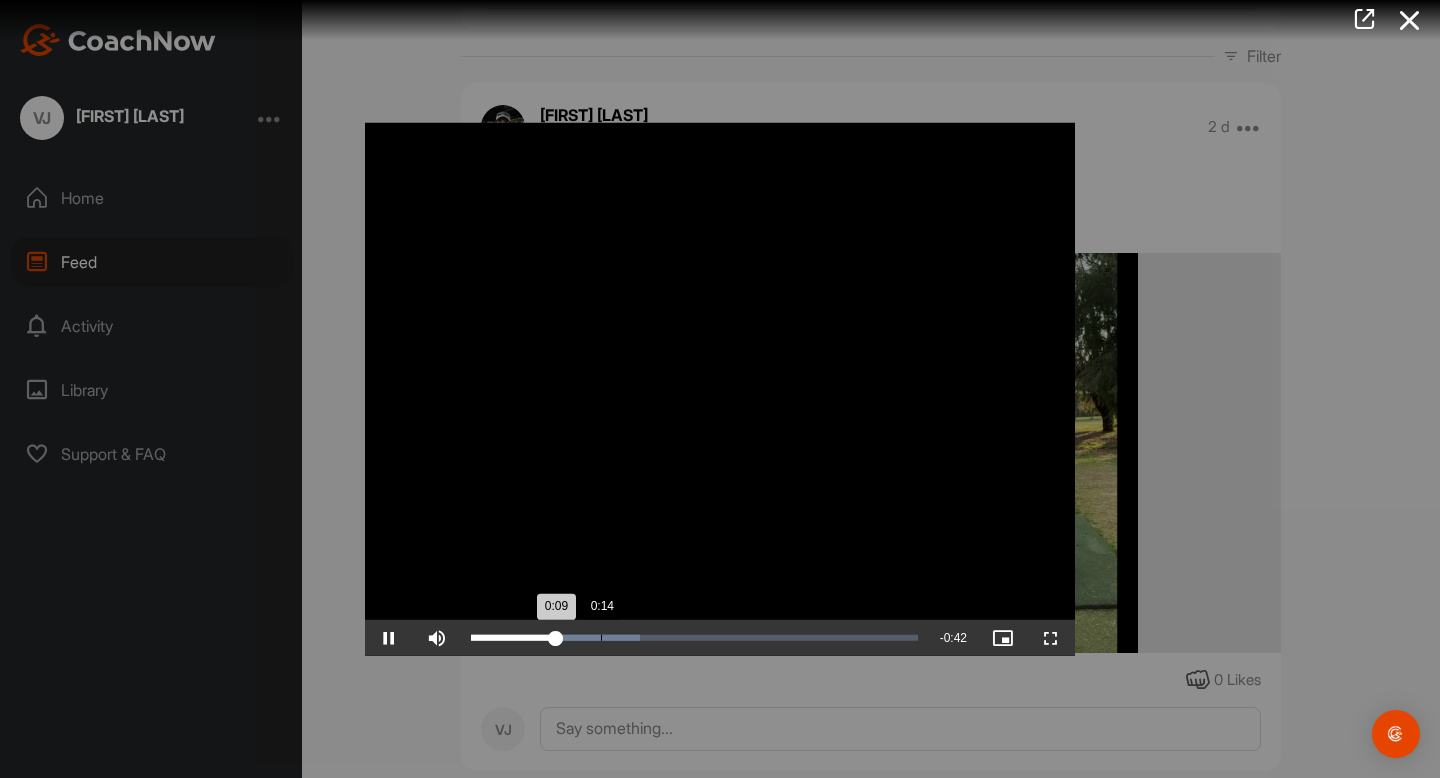 click on "Loaded :  37.86% 0:14 0:09" at bounding box center [694, 637] 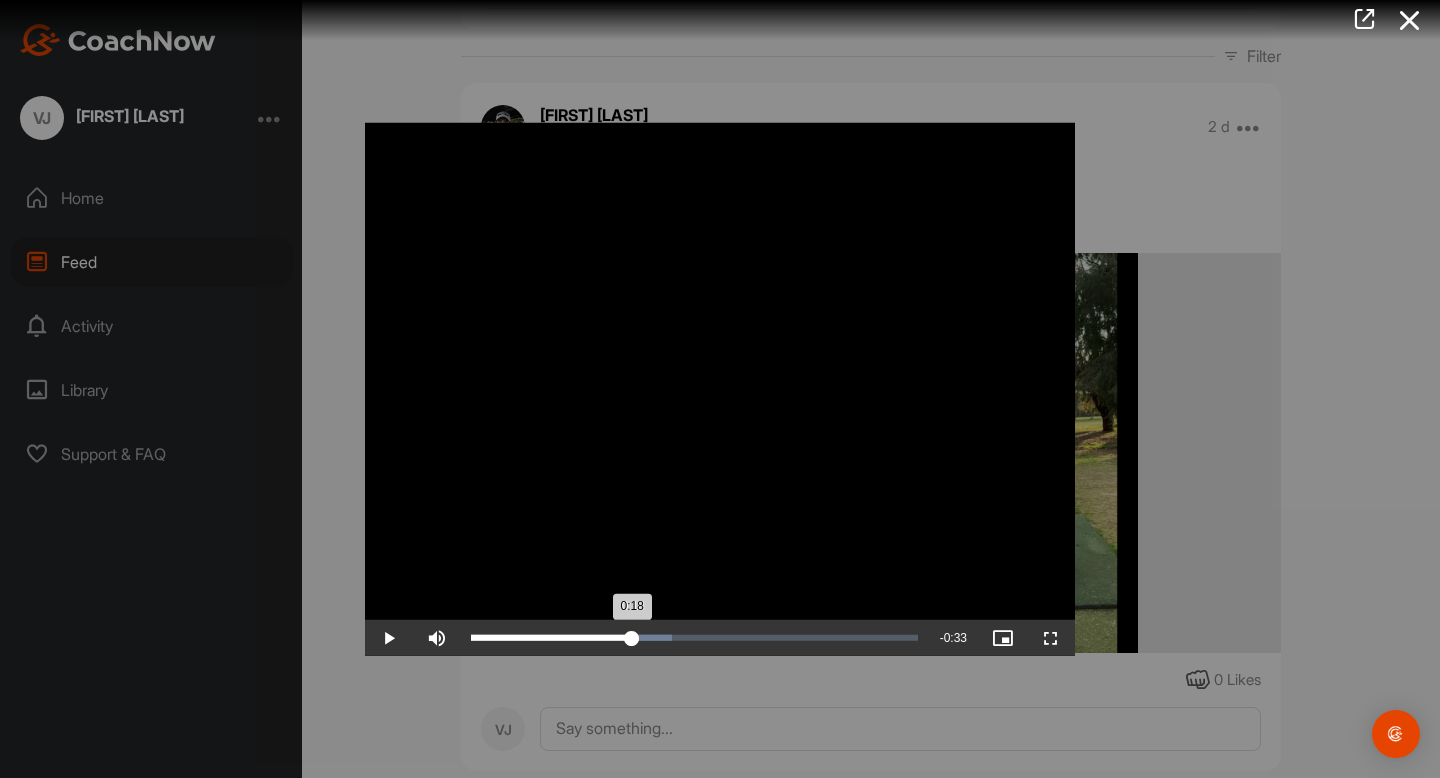 click on "Loaded :  45.06% 0:18 0:18" at bounding box center (694, 637) 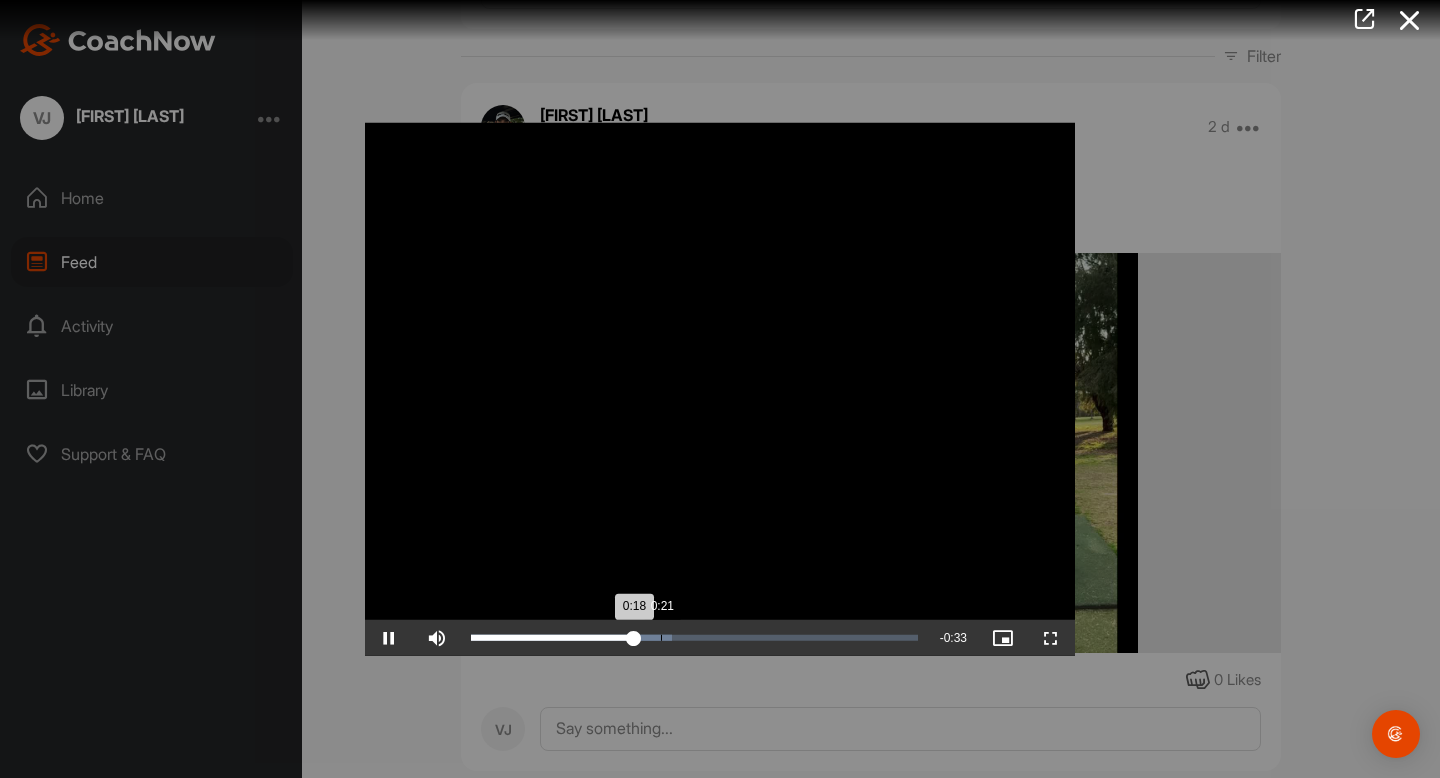 click on "Loaded :  45.06% 0:21 0:18" at bounding box center (694, 637) 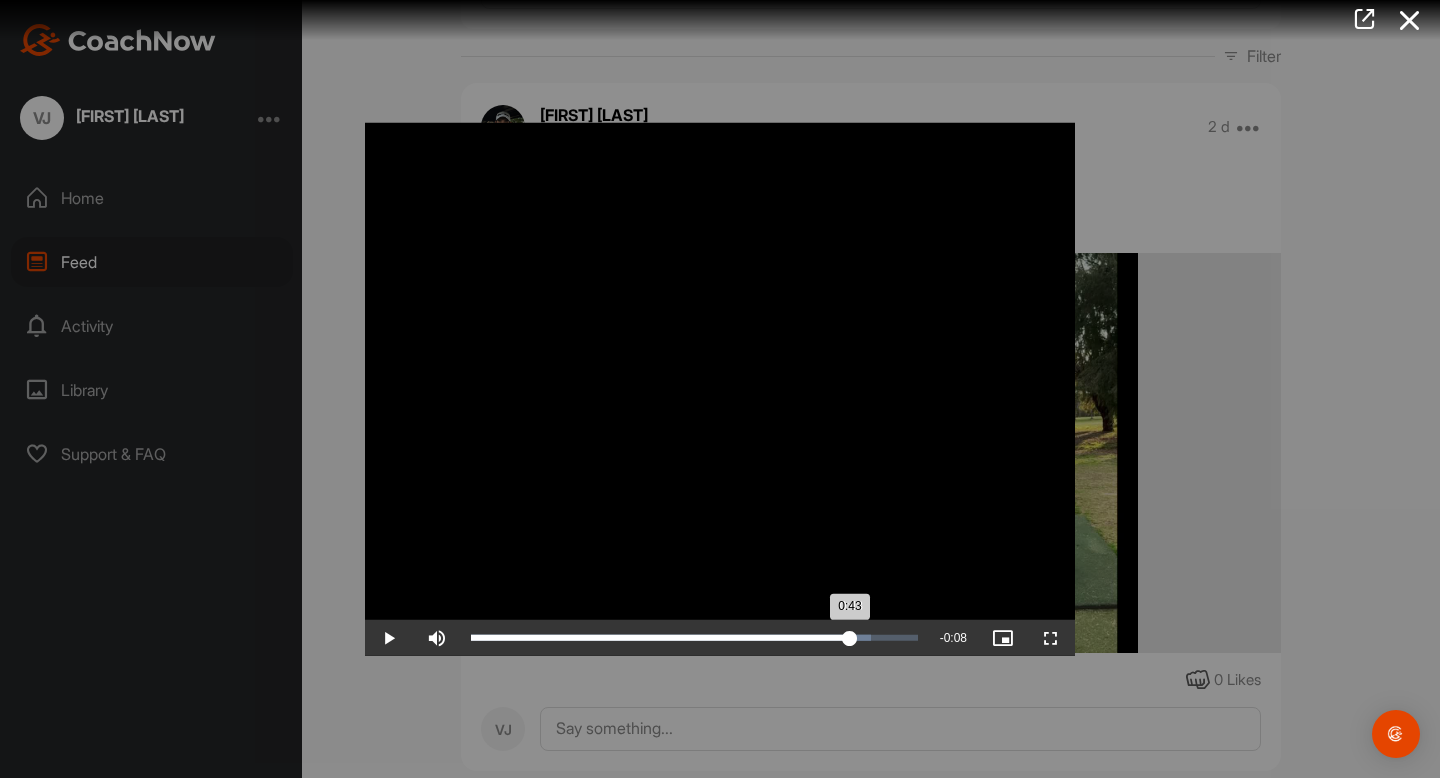 drag, startPoint x: 772, startPoint y: 637, endPoint x: 850, endPoint y: 632, distance: 78.160095 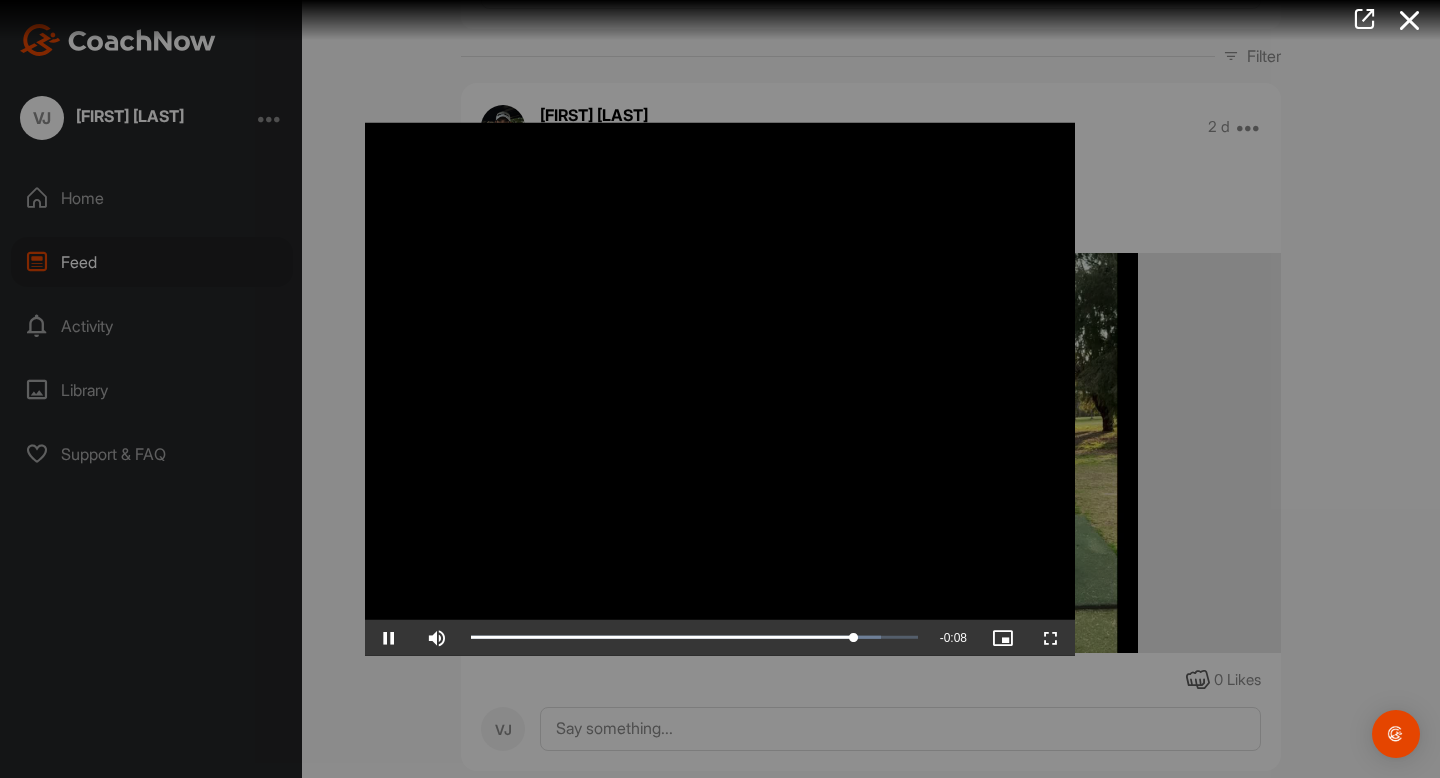 click at bounding box center (720, 389) 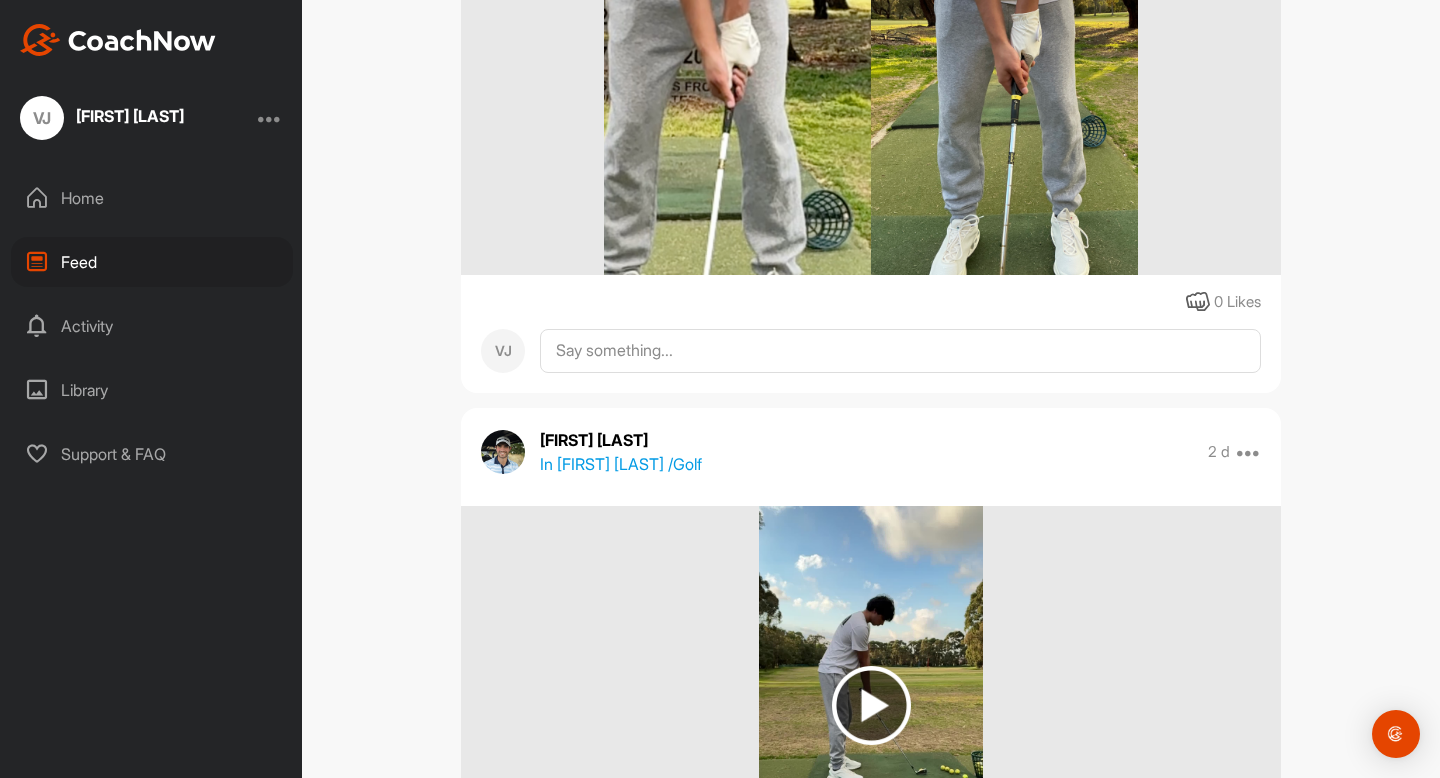 scroll, scrollTop: 1467, scrollLeft: 0, axis: vertical 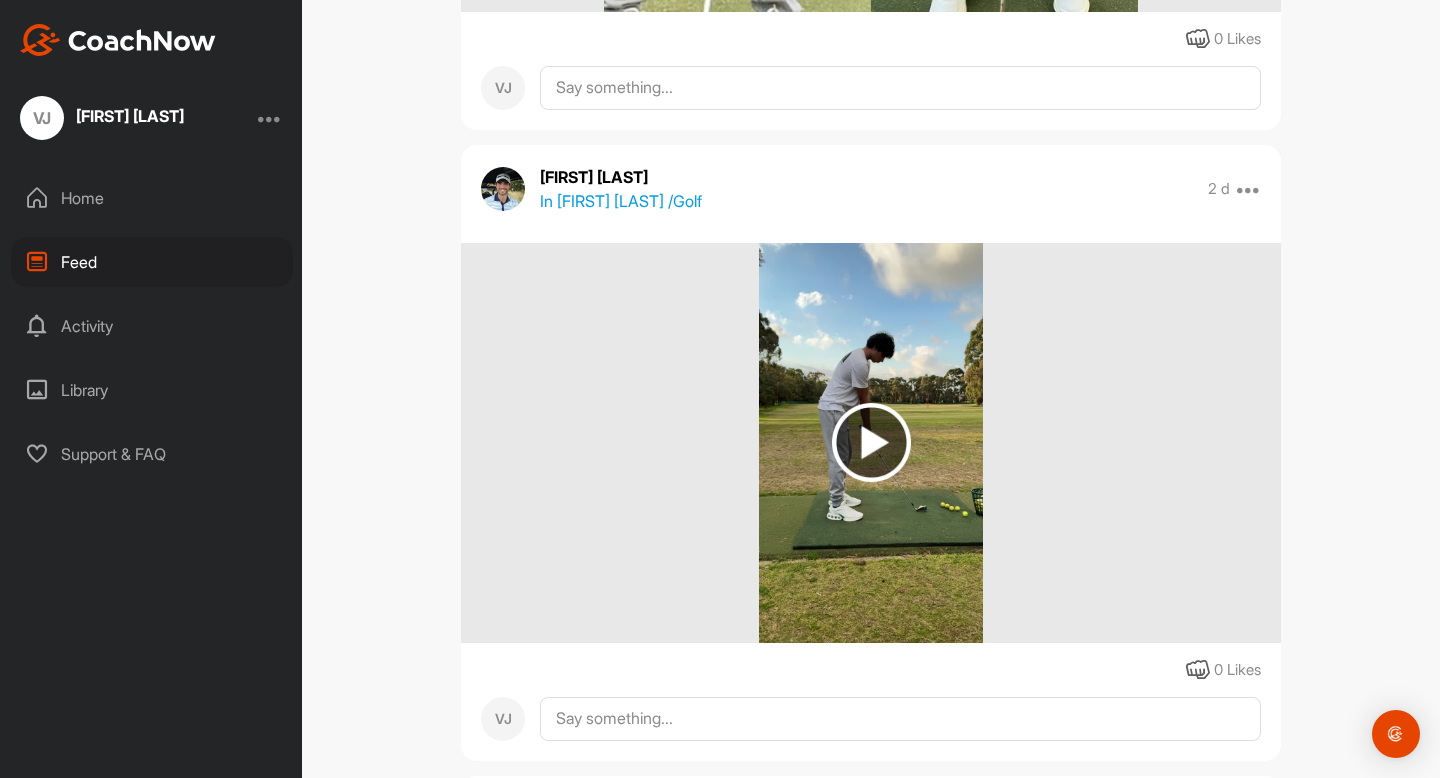 click at bounding box center [871, 443] 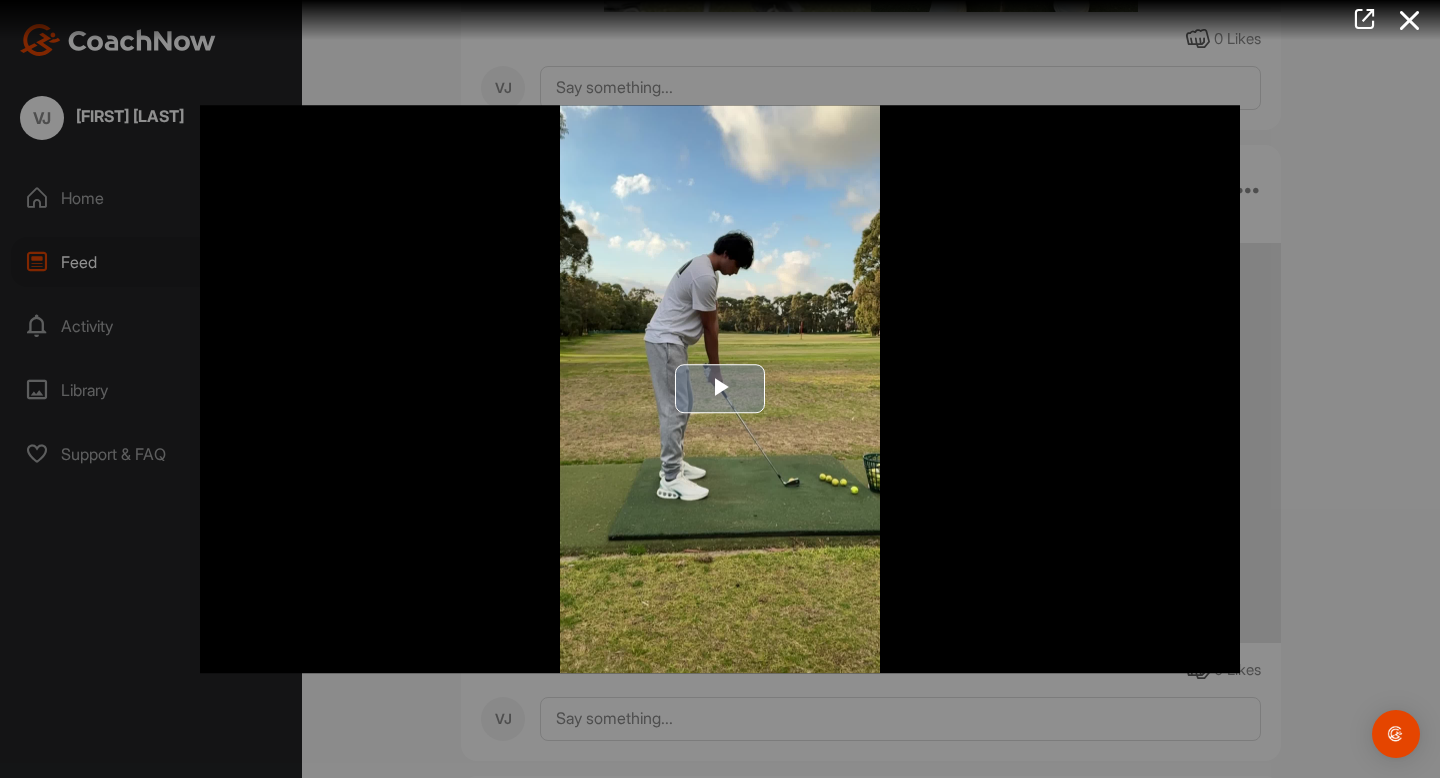 click at bounding box center (720, 389) 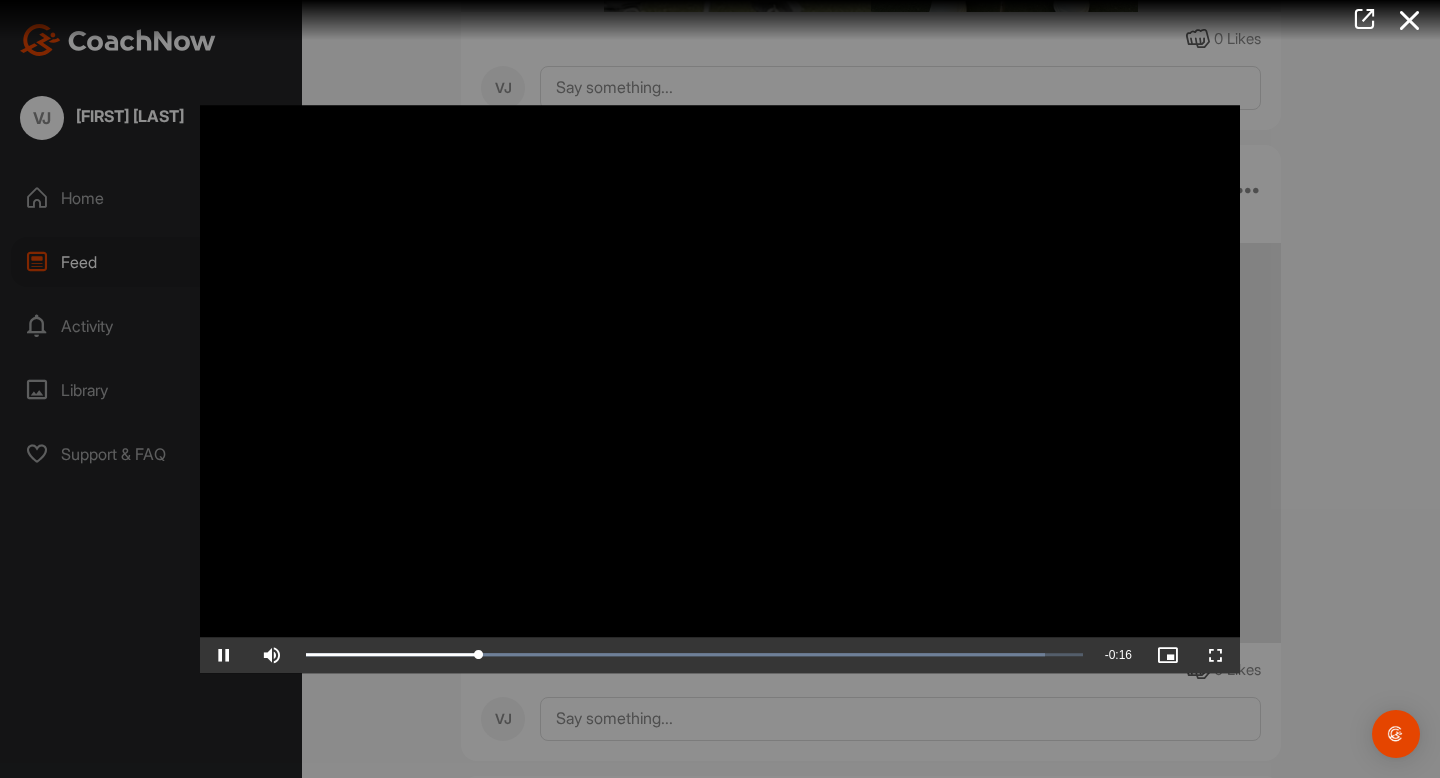 click at bounding box center [720, 389] 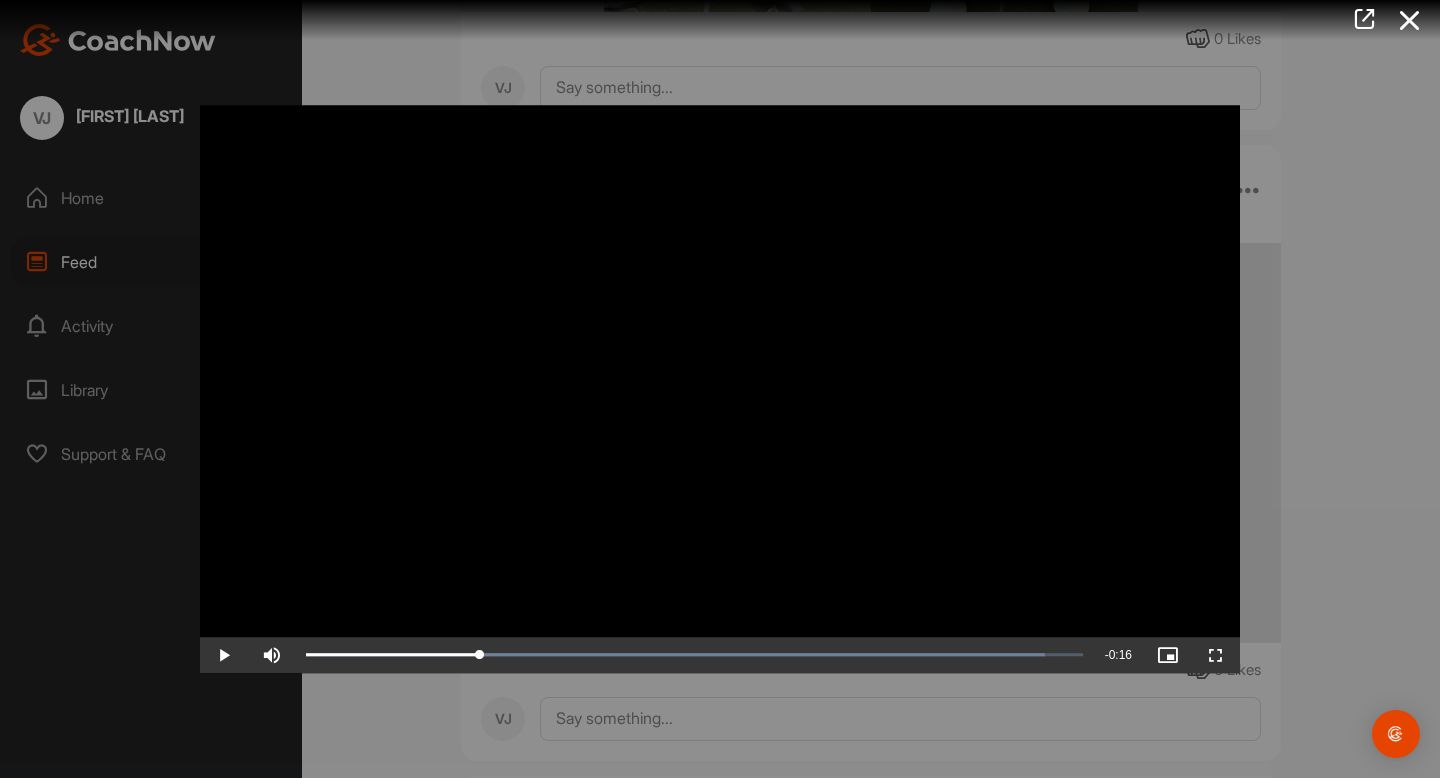 click at bounding box center [720, 389] 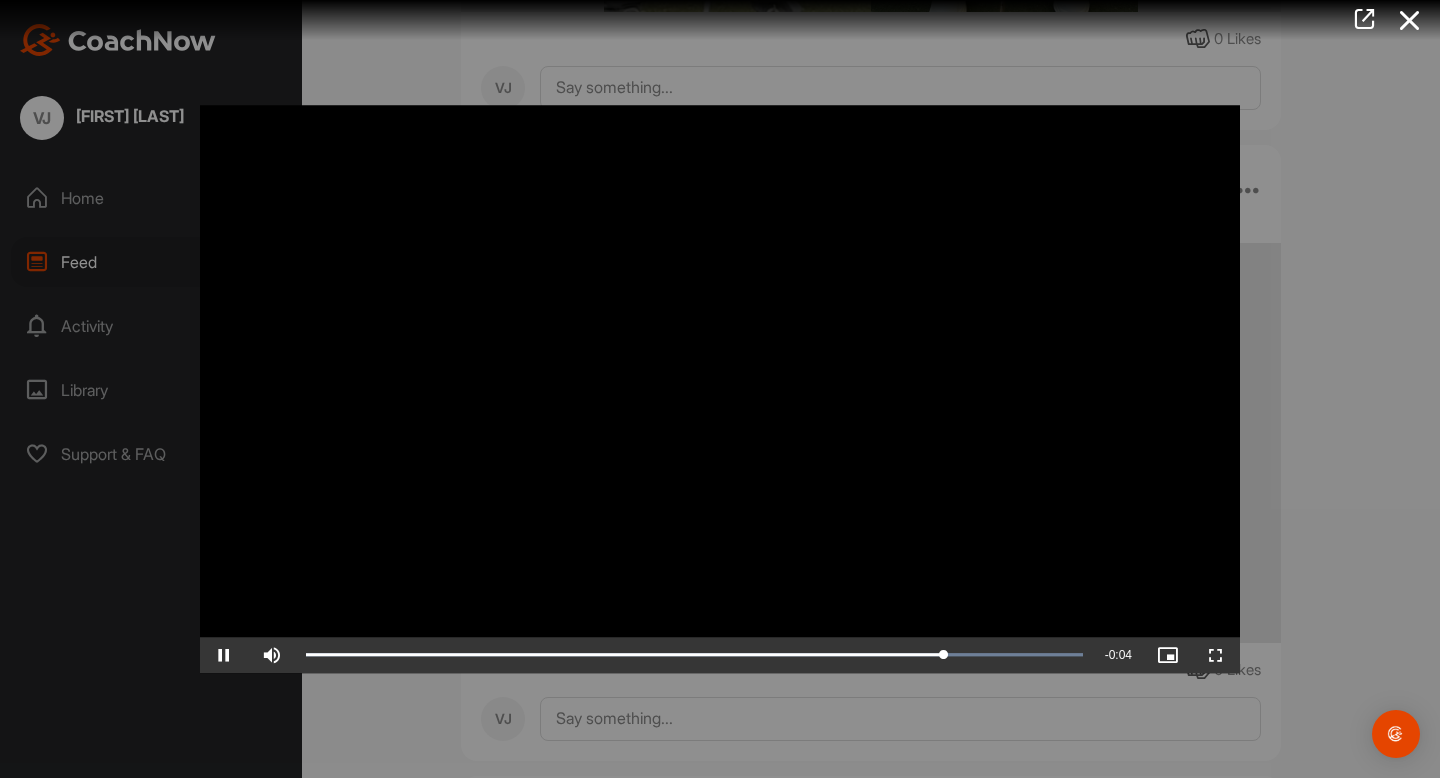 click at bounding box center [720, 389] 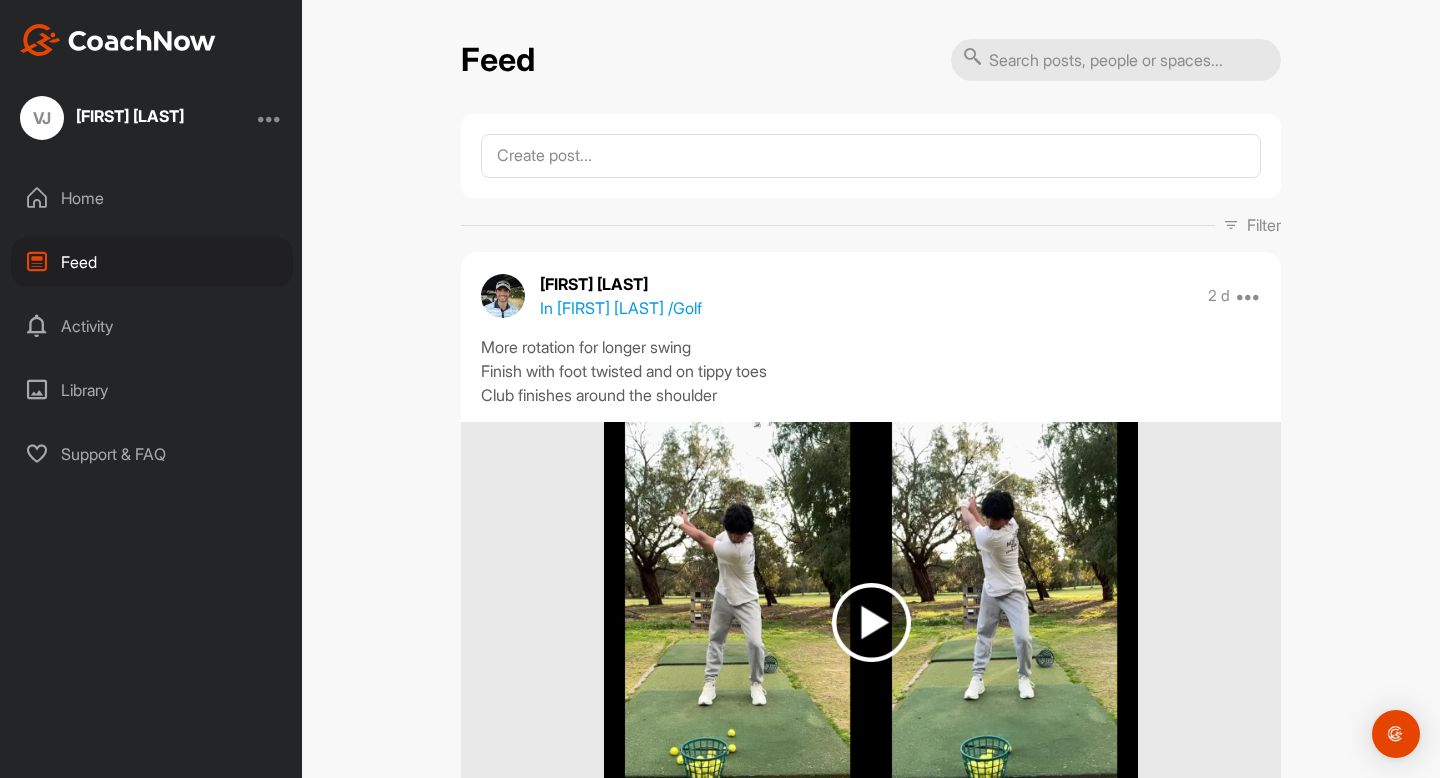 scroll, scrollTop: 0, scrollLeft: 0, axis: both 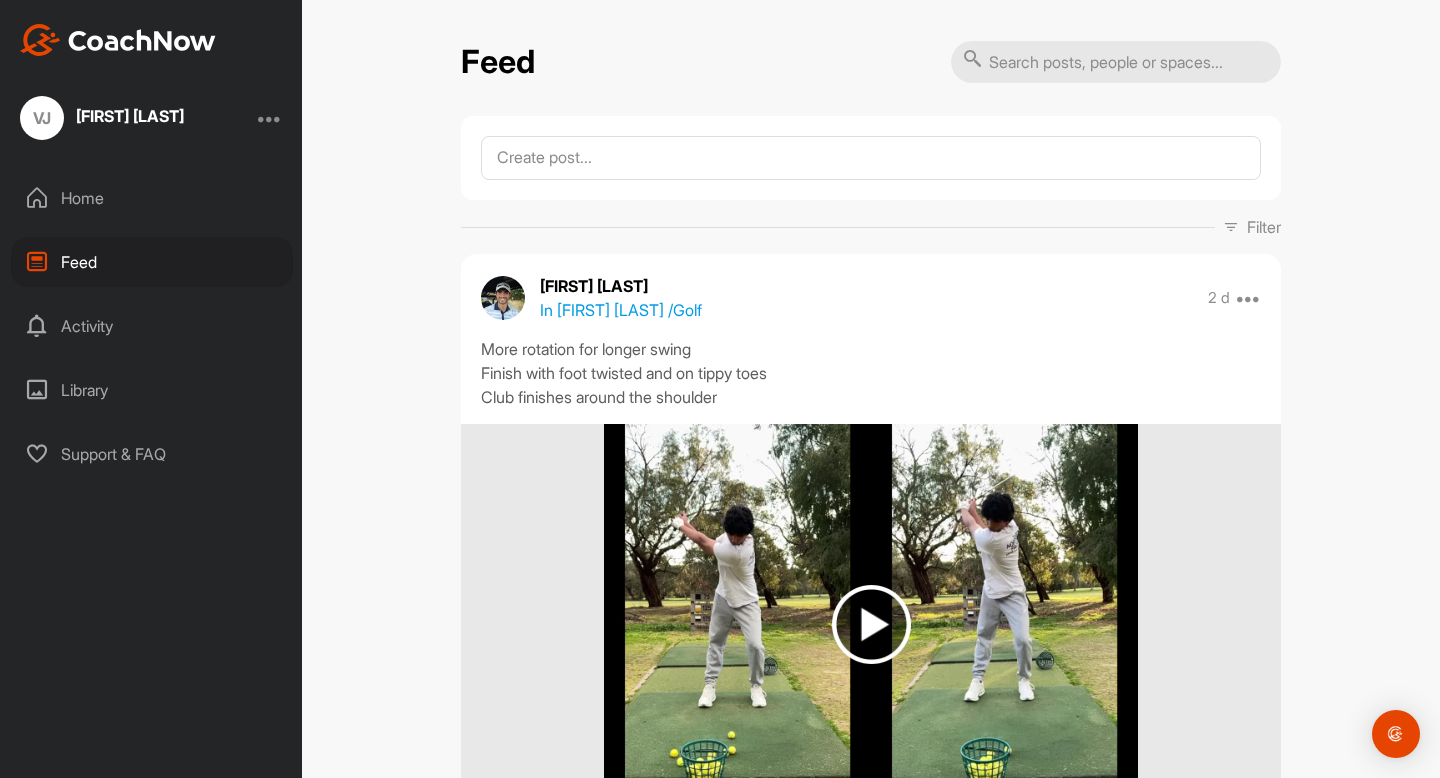 click at bounding box center (870, 624) 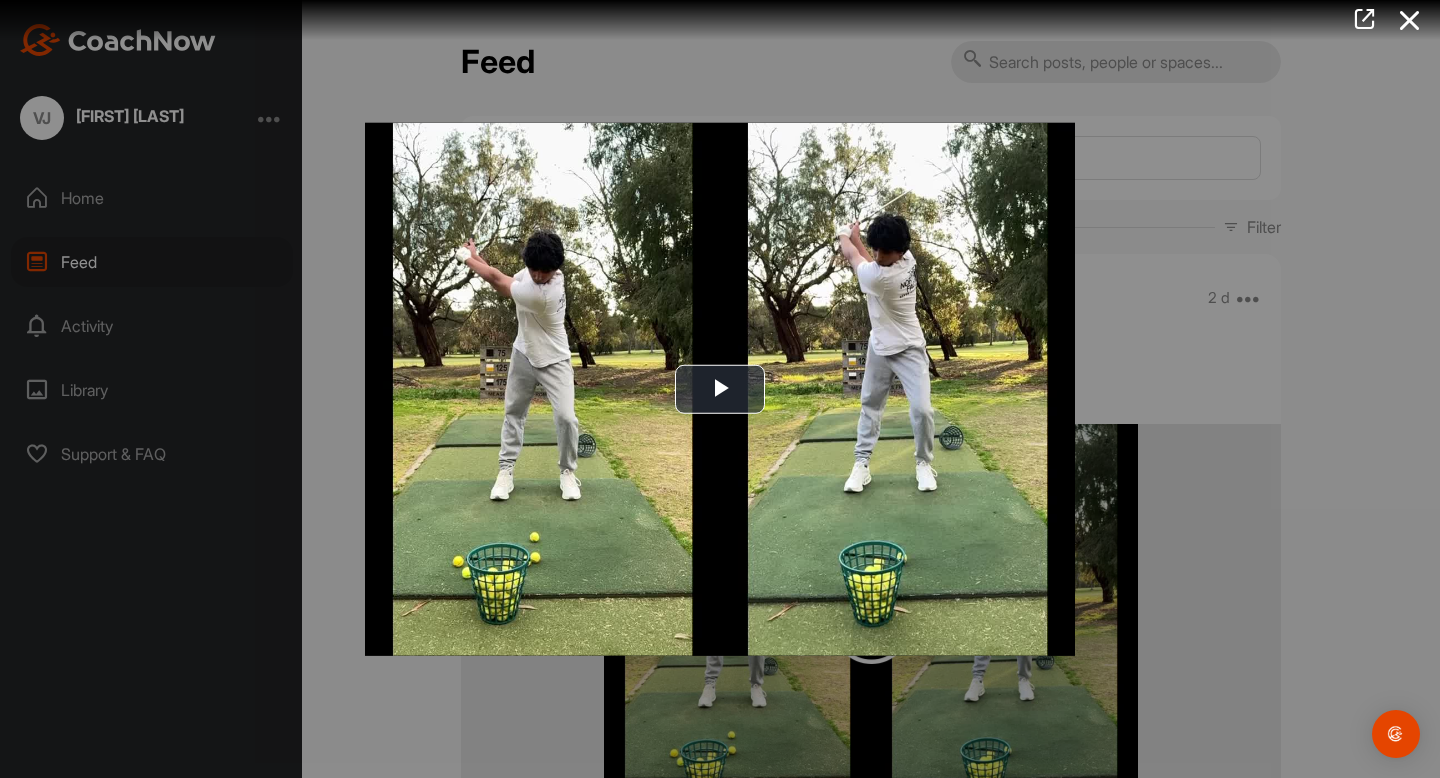 click at bounding box center (720, 389) 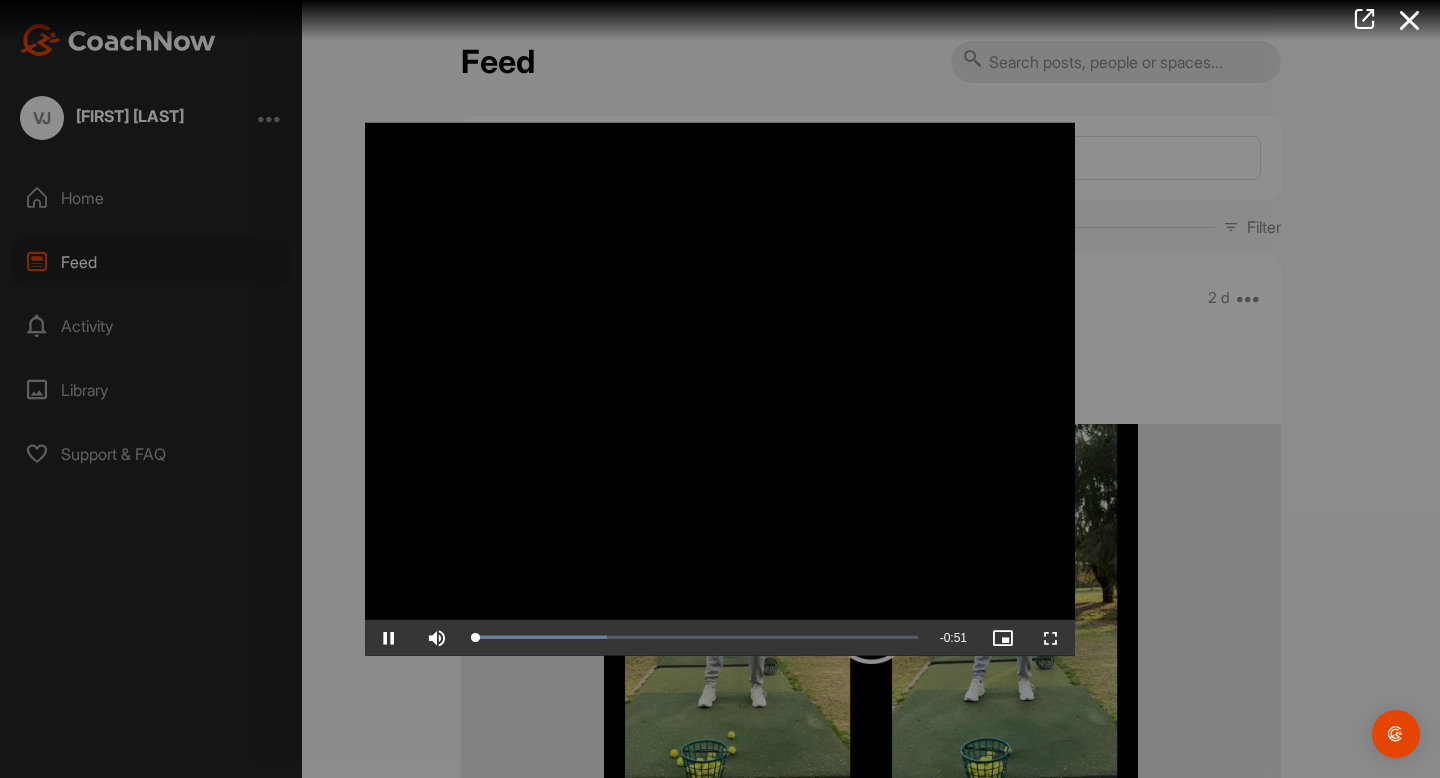 click at bounding box center (720, 389) 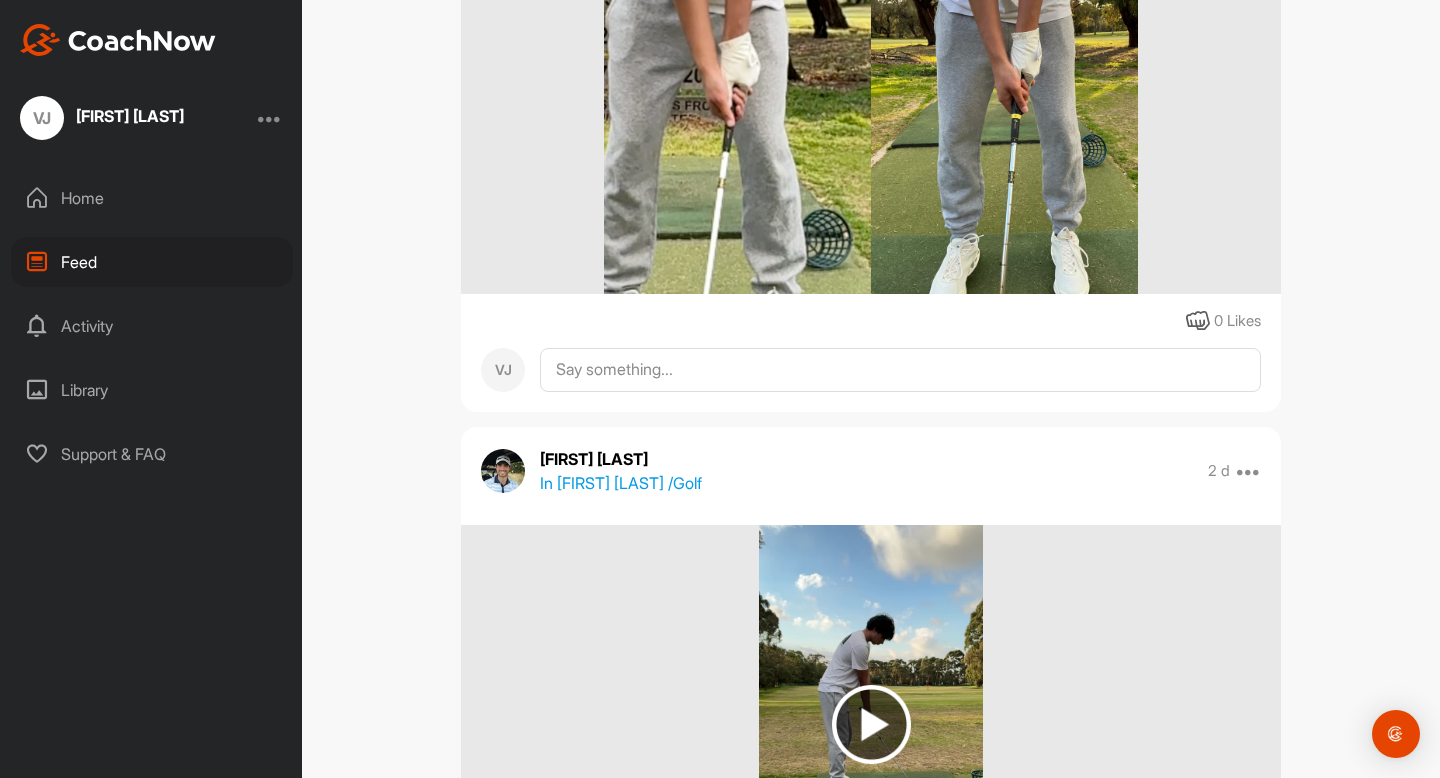 scroll, scrollTop: 1266, scrollLeft: 0, axis: vertical 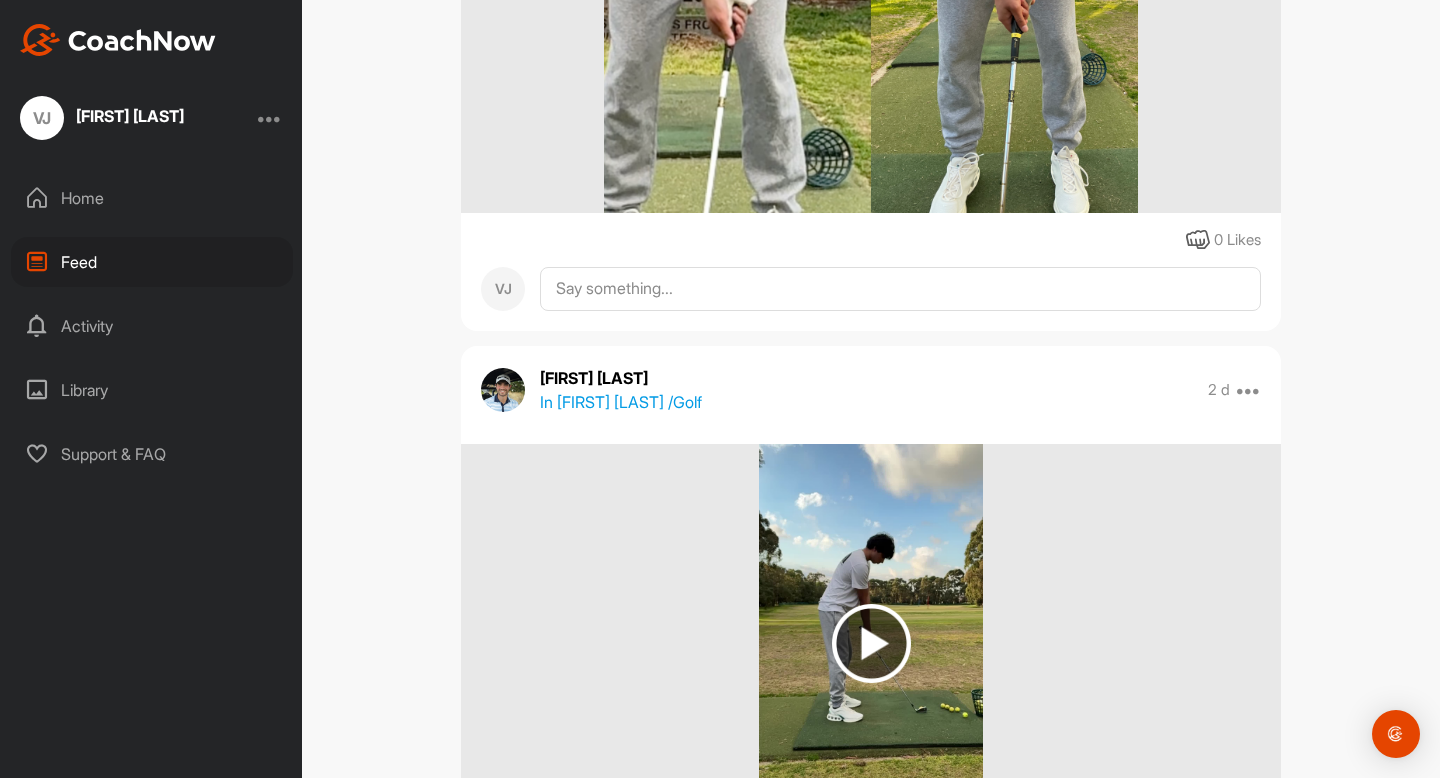 click at bounding box center (871, 644) 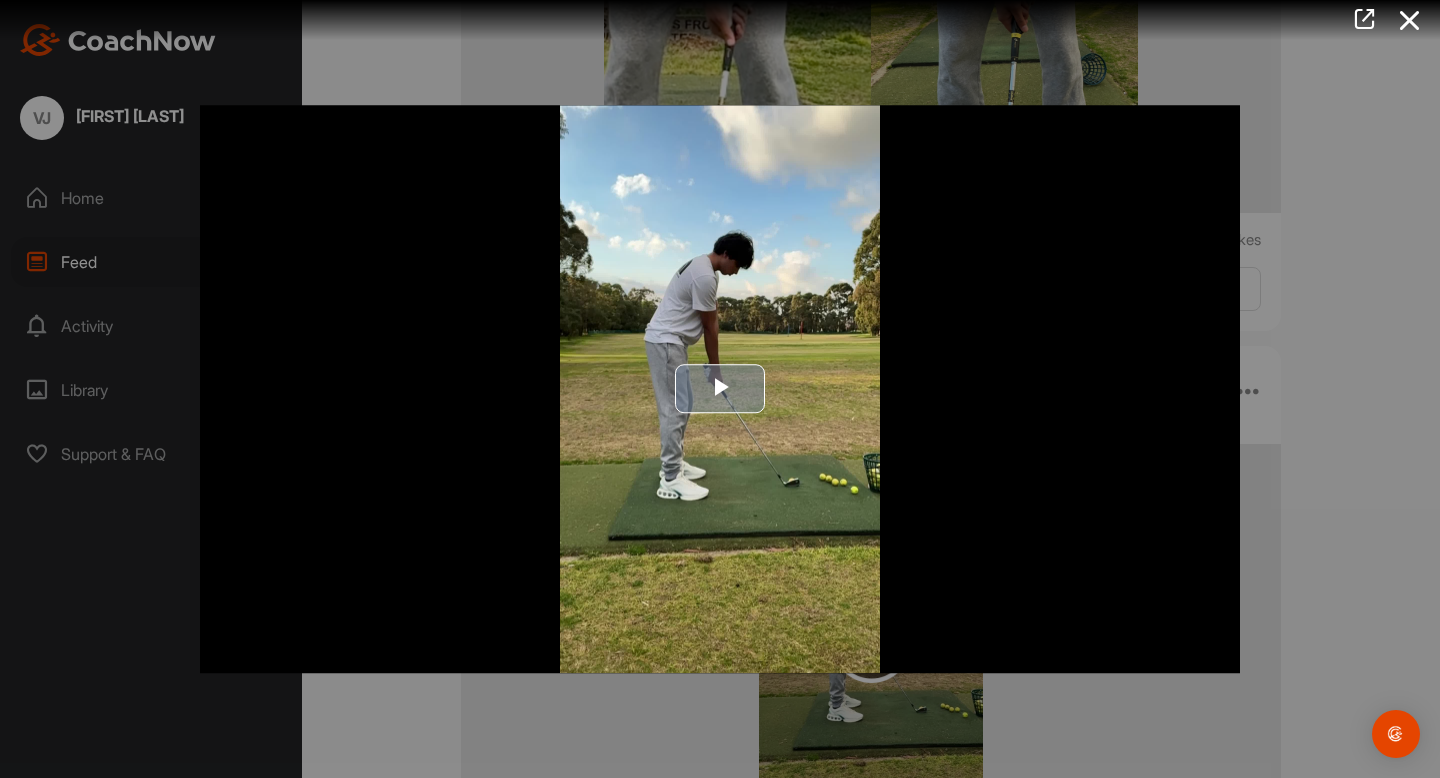 click at bounding box center (720, 389) 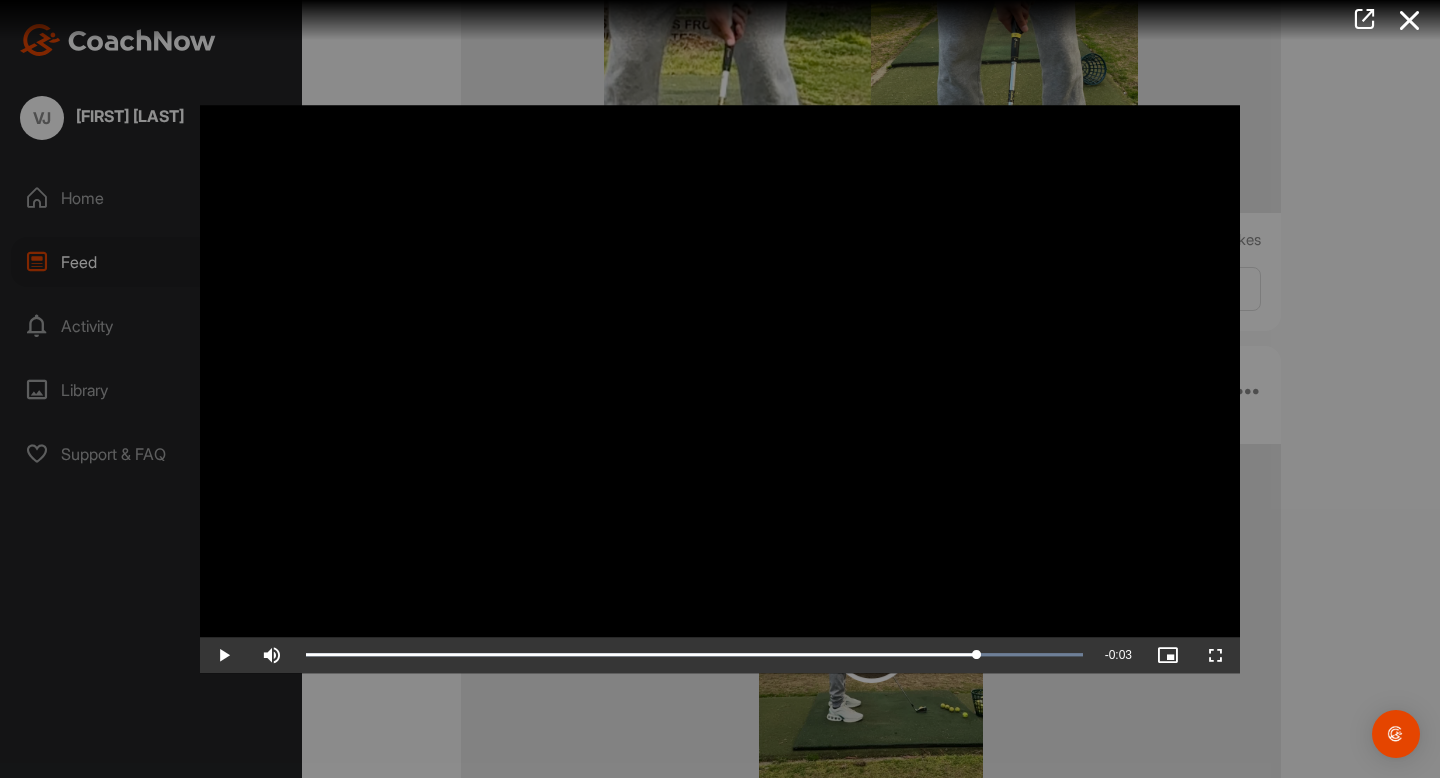 drag, startPoint x: 749, startPoint y: 653, endPoint x: 977, endPoint y: 473, distance: 290.48923 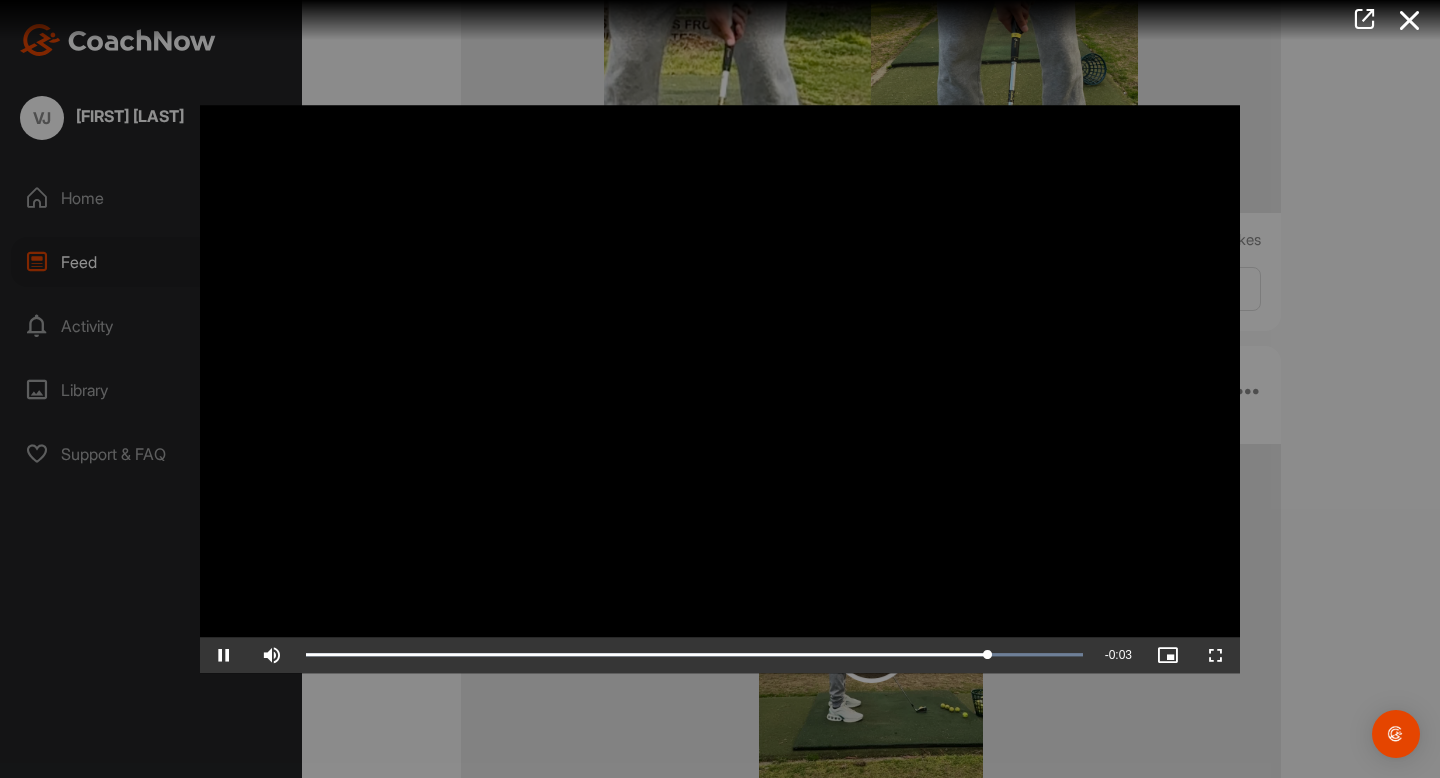 click at bounding box center [720, 389] 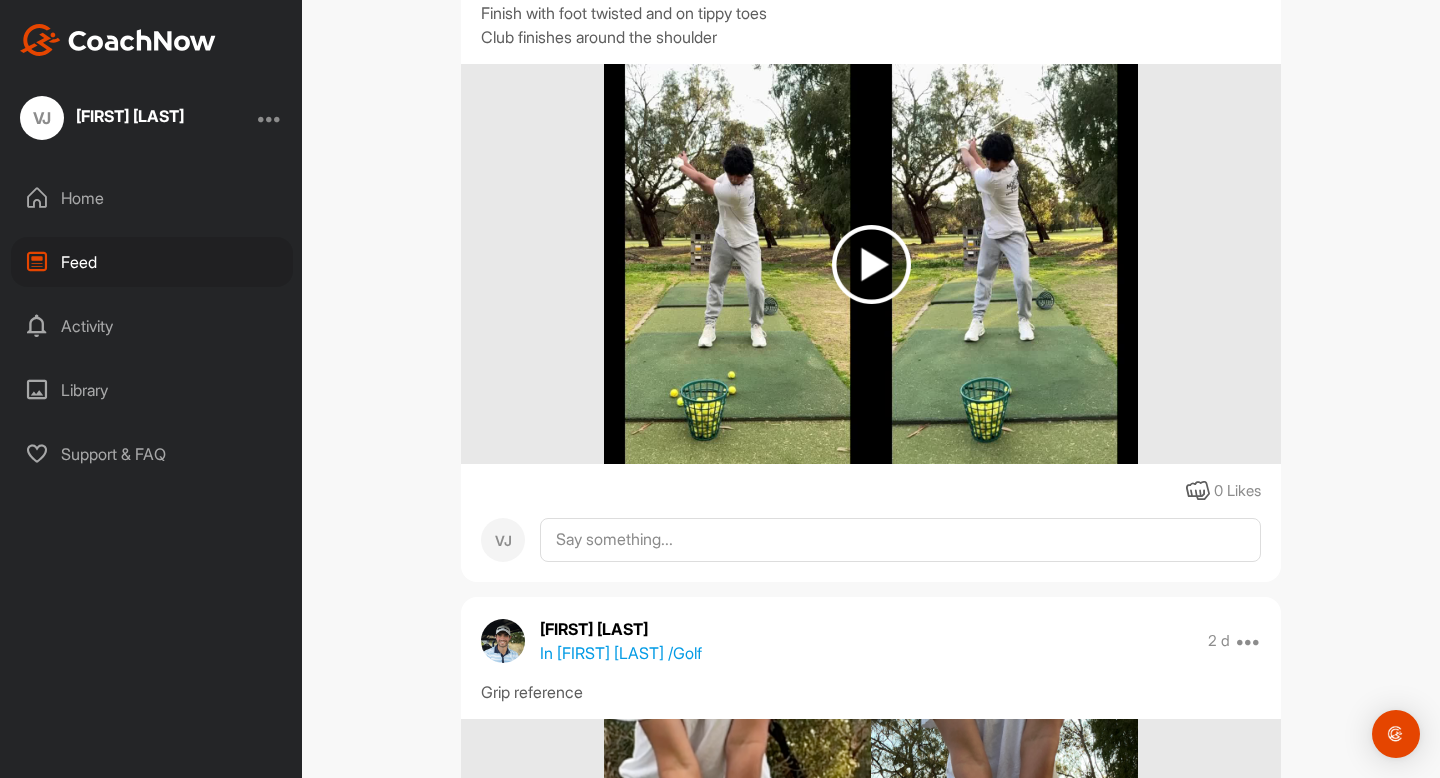 scroll, scrollTop: 235, scrollLeft: 0, axis: vertical 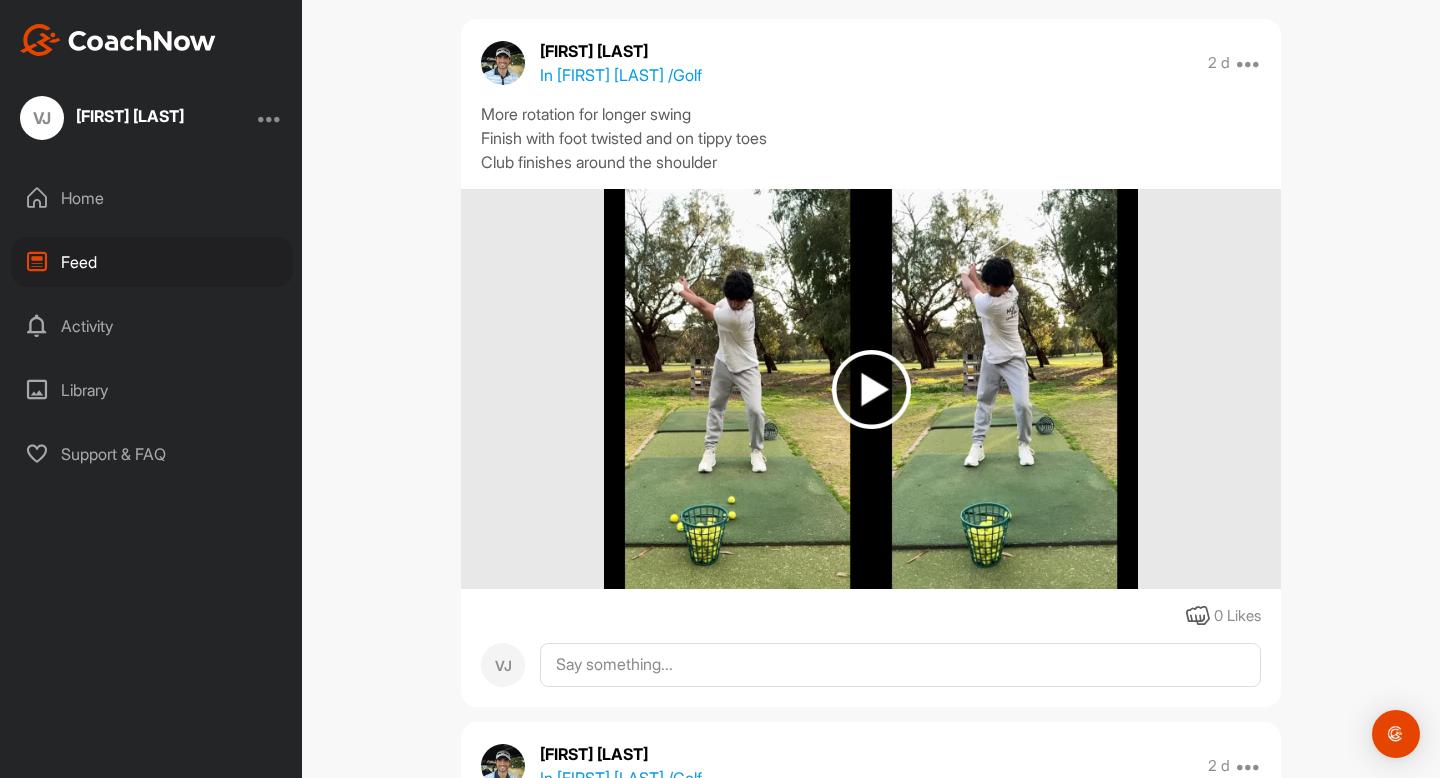 click at bounding box center (871, 389) 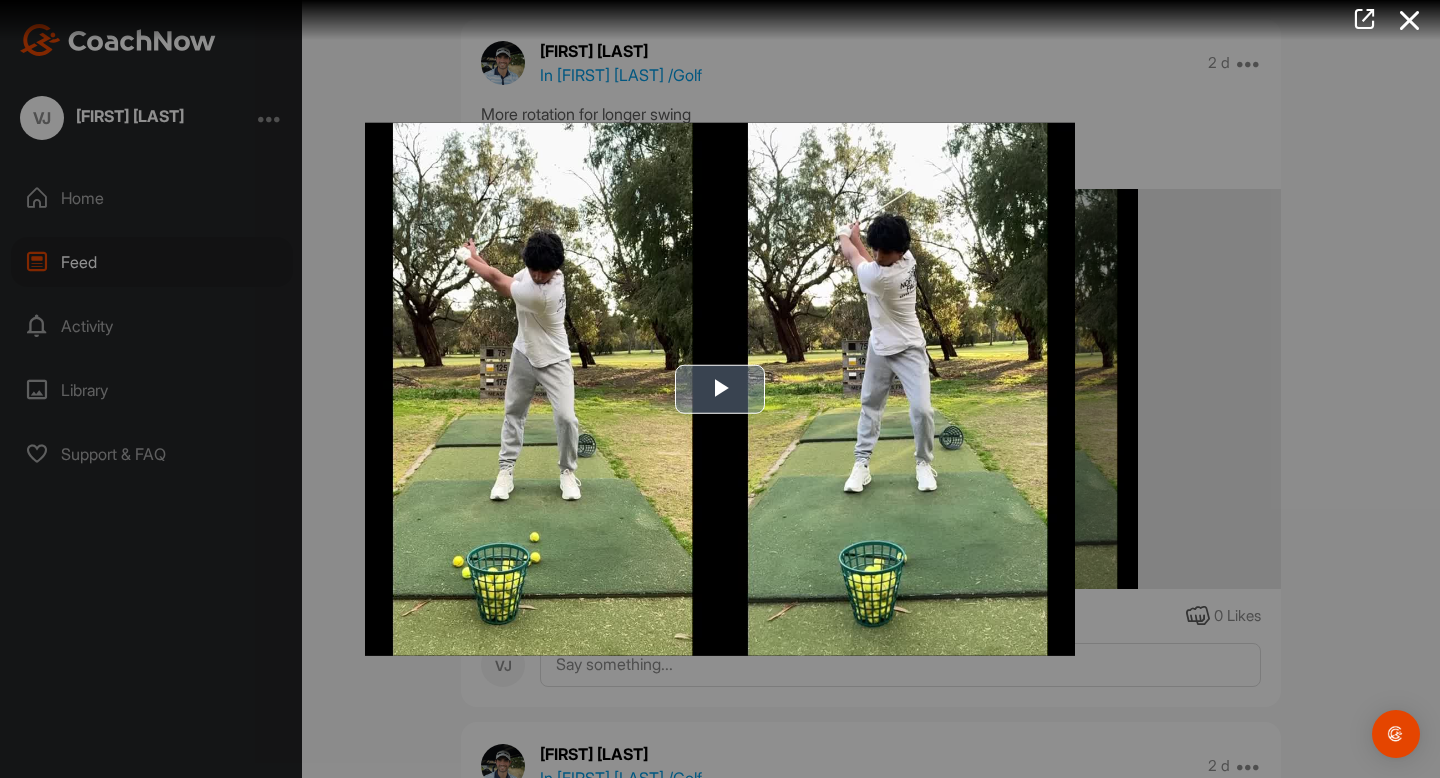 click at bounding box center [720, 389] 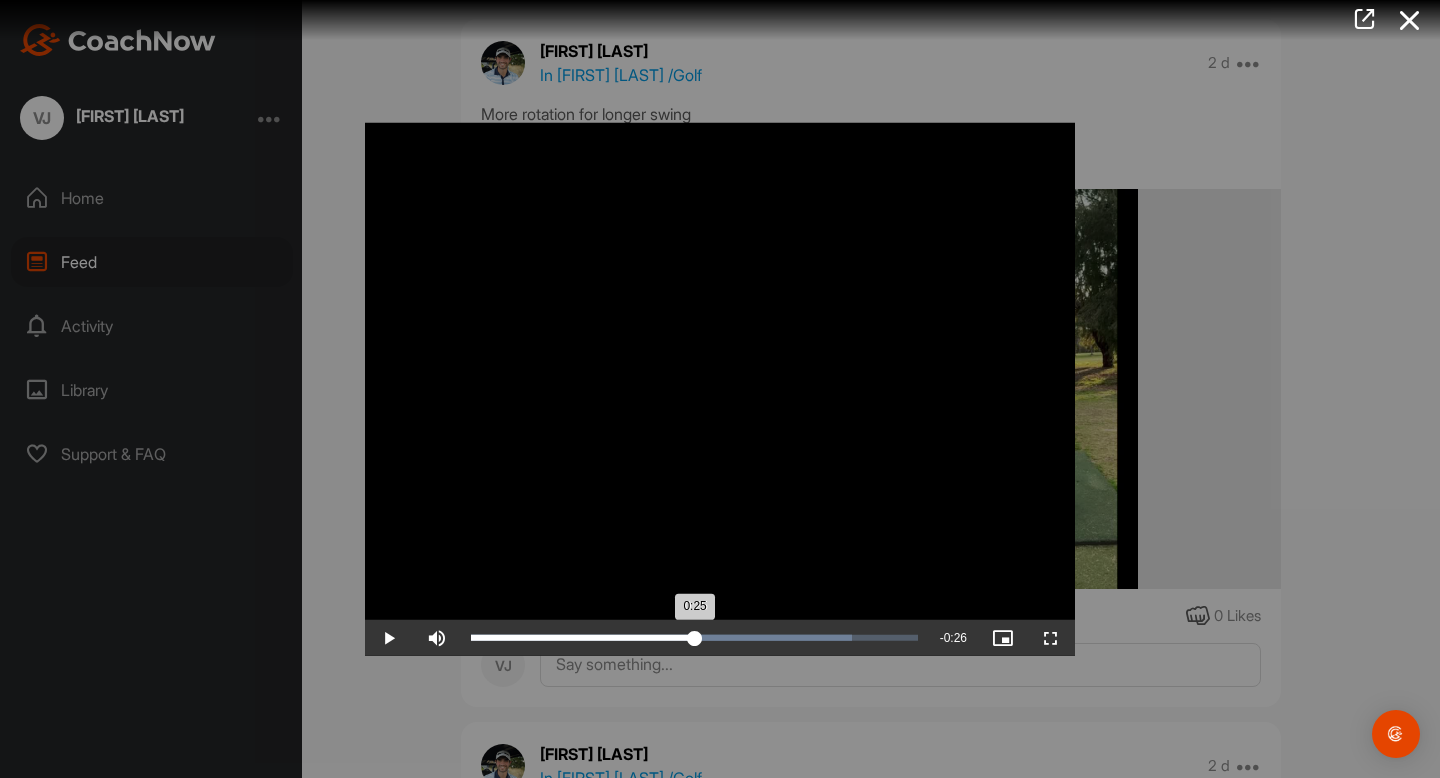 drag, startPoint x: 482, startPoint y: 641, endPoint x: 694, endPoint y: 645, distance: 212.03773 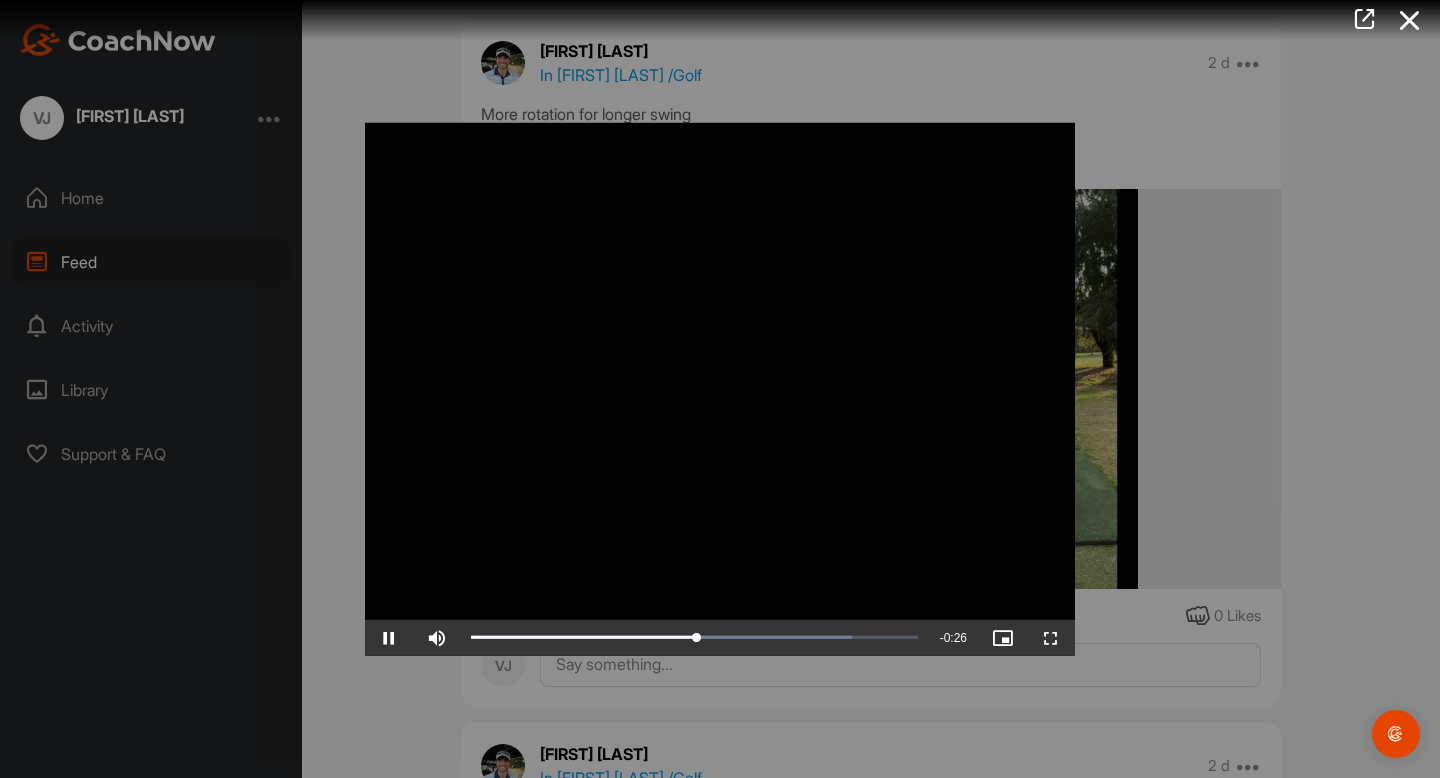 click at bounding box center [720, 389] 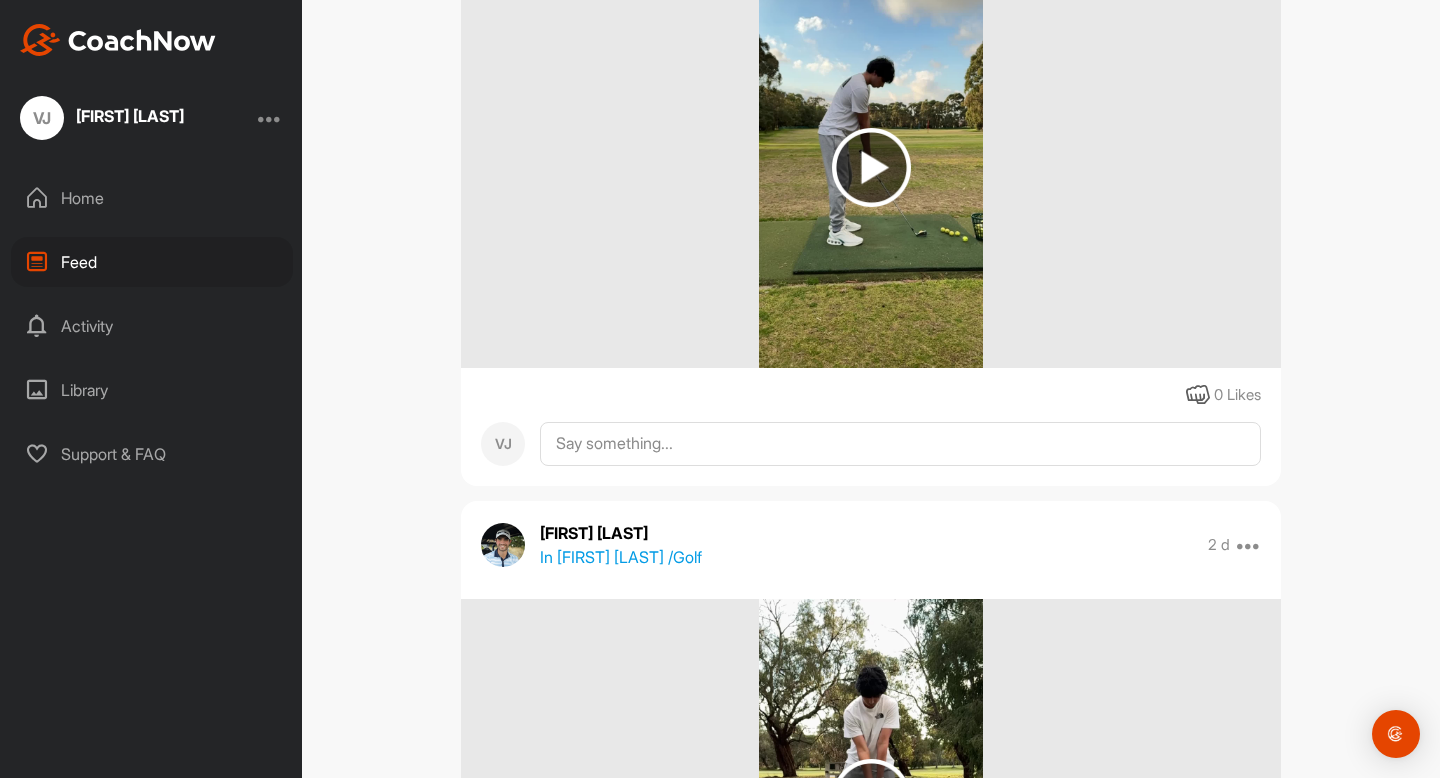 scroll, scrollTop: 1531, scrollLeft: 0, axis: vertical 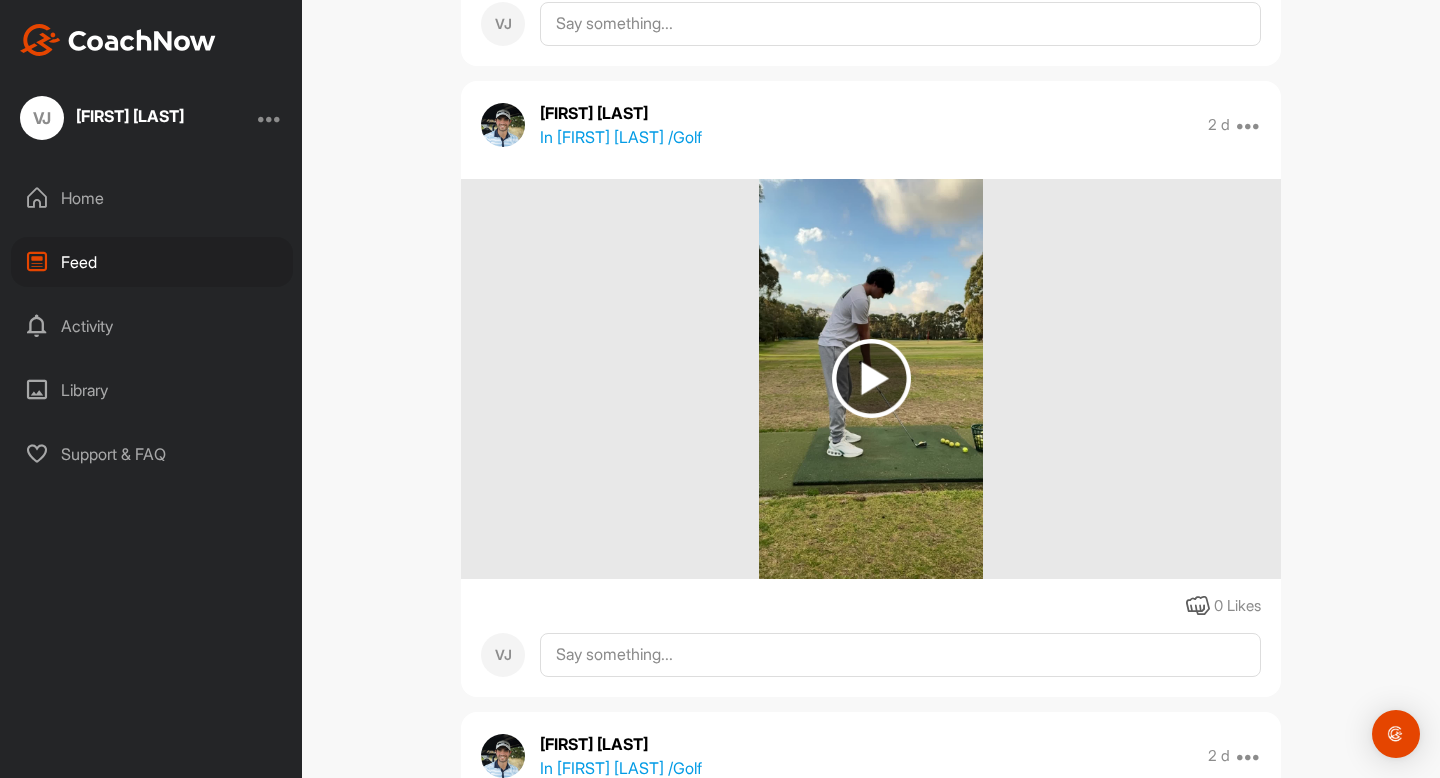 click on "Support & FAQ" at bounding box center [152, 454] 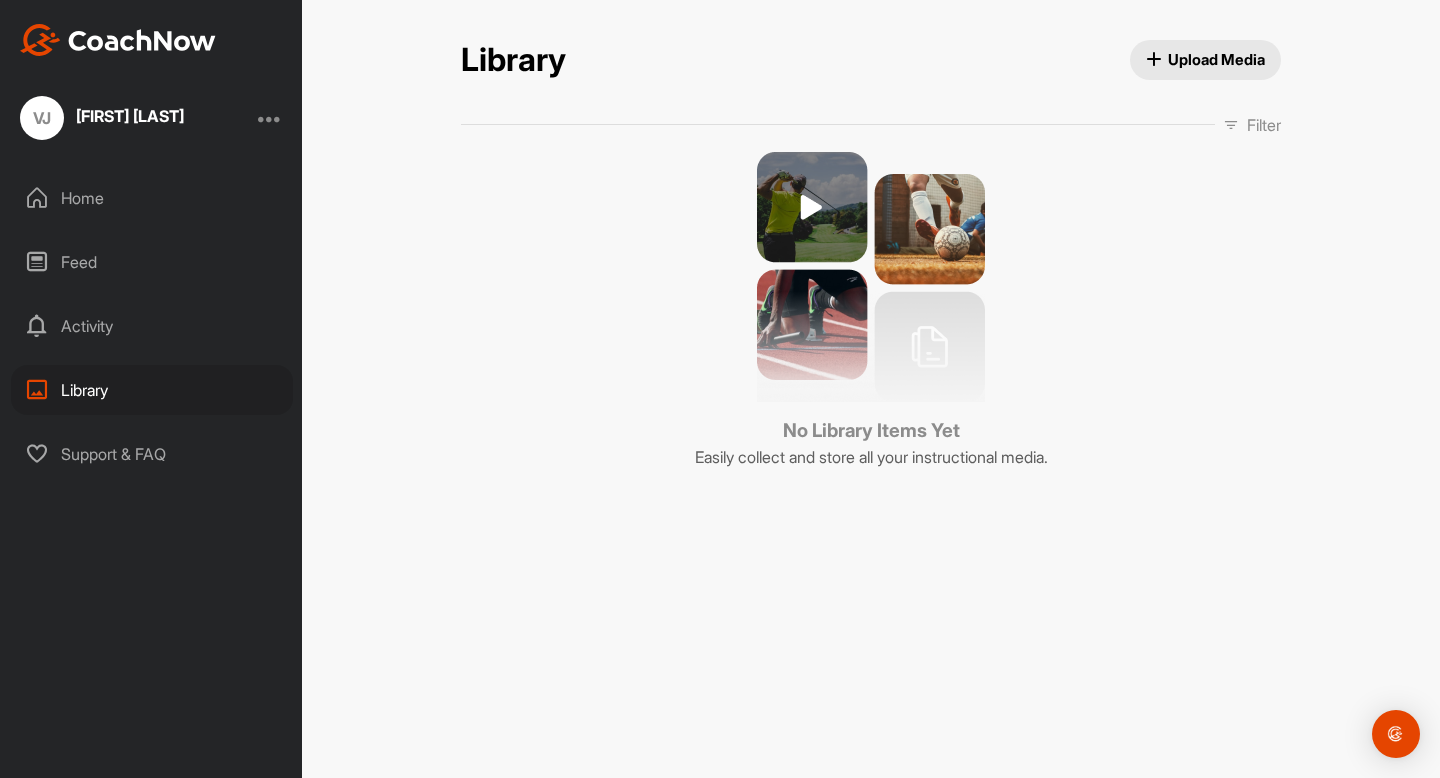 click on "Home" at bounding box center [152, 198] 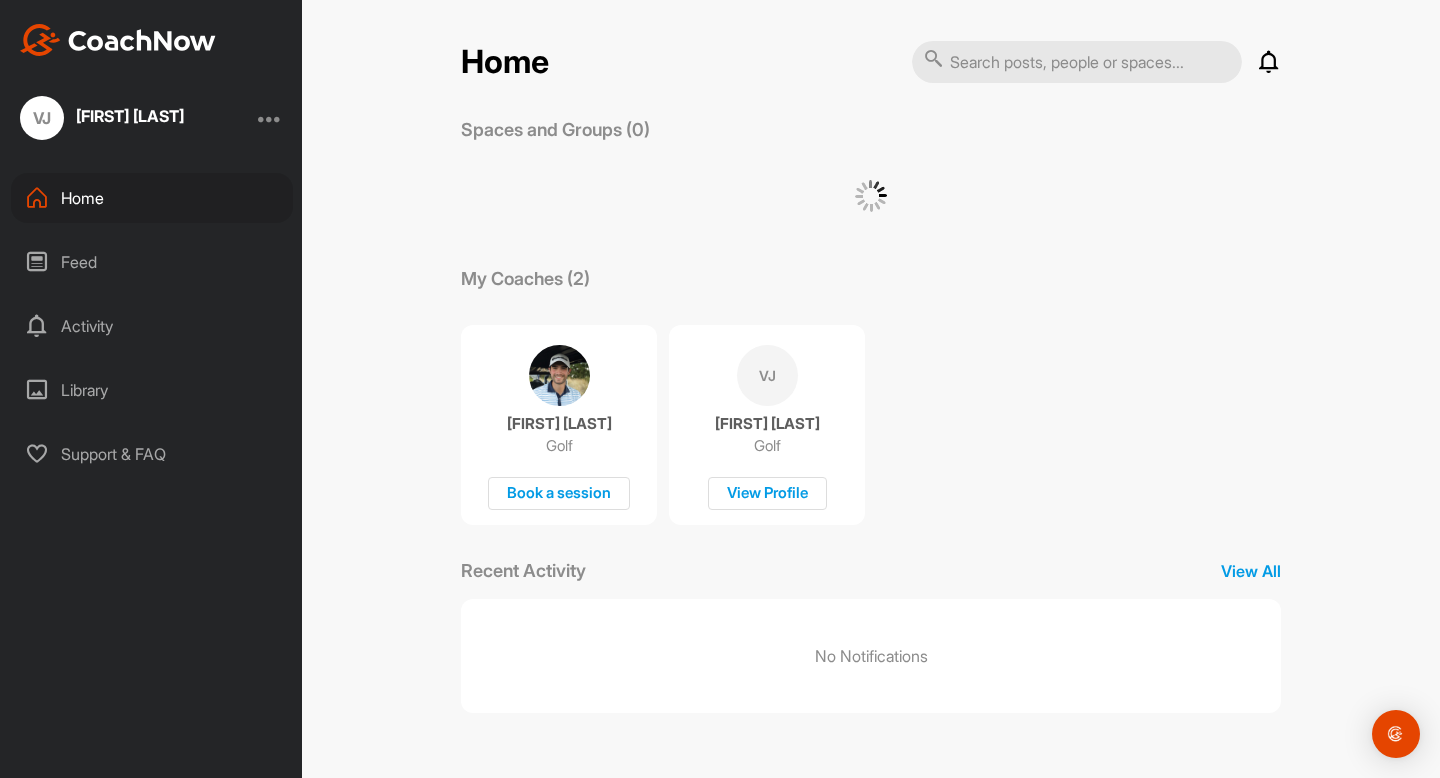 click on "Feed" at bounding box center [152, 262] 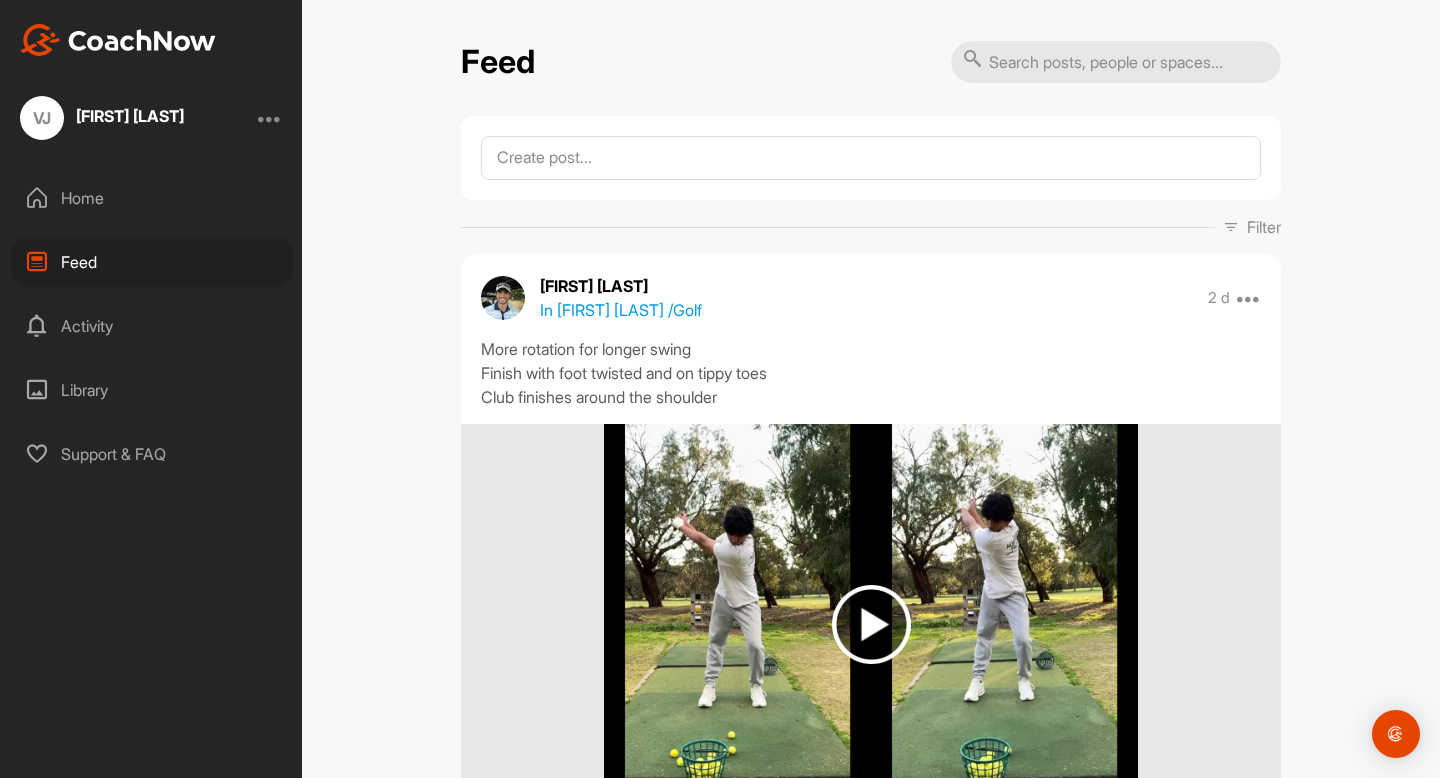 click on "Home" at bounding box center [152, 198] 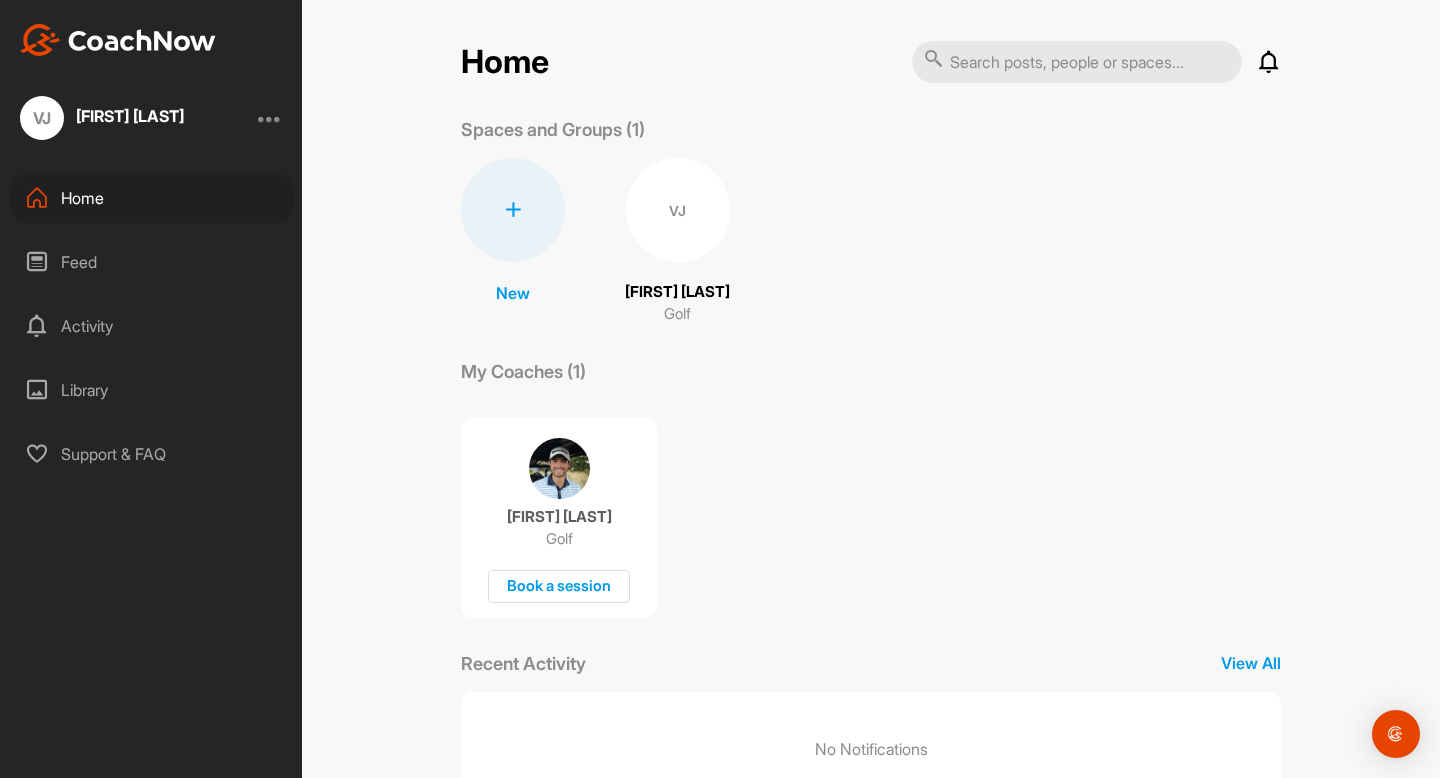 click at bounding box center [118, 40] 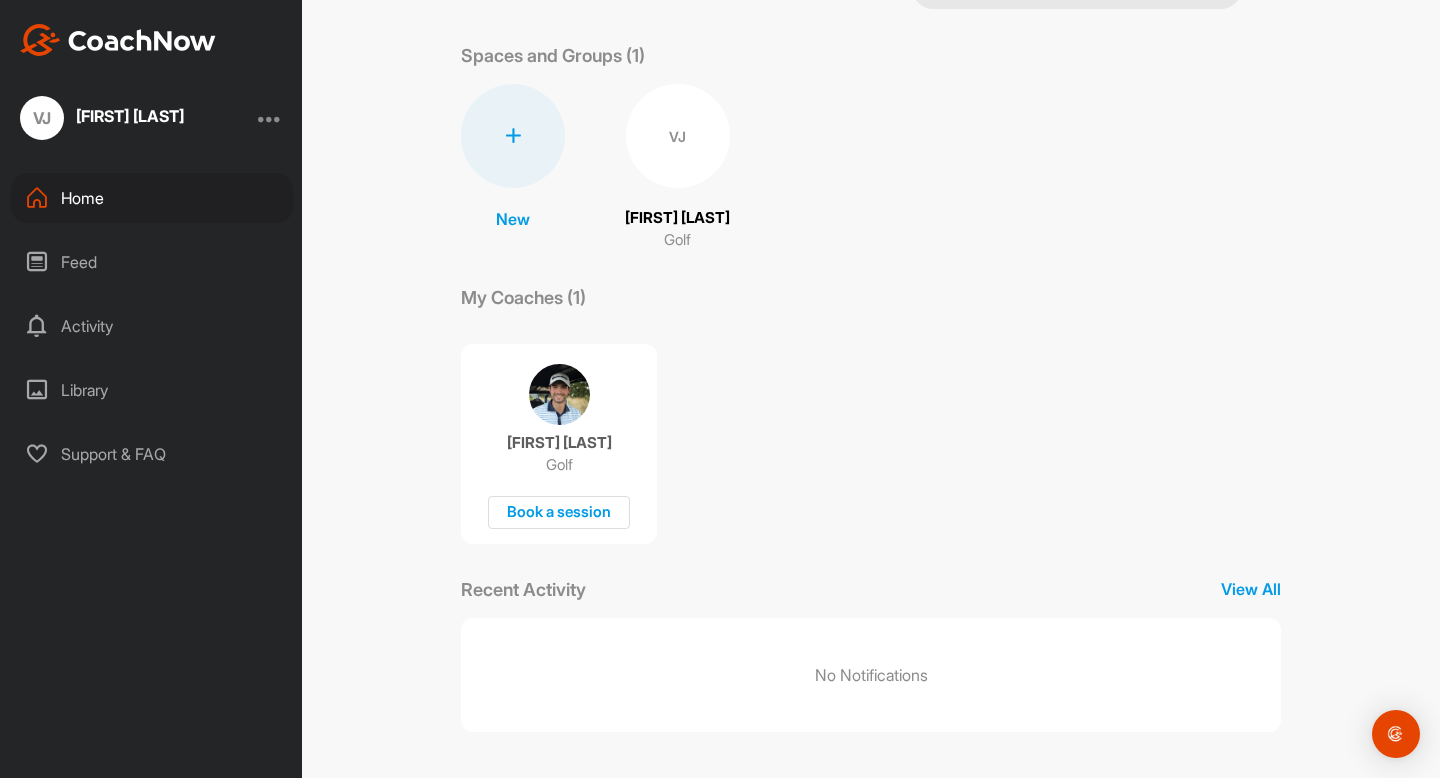click on "Feed" at bounding box center [152, 262] 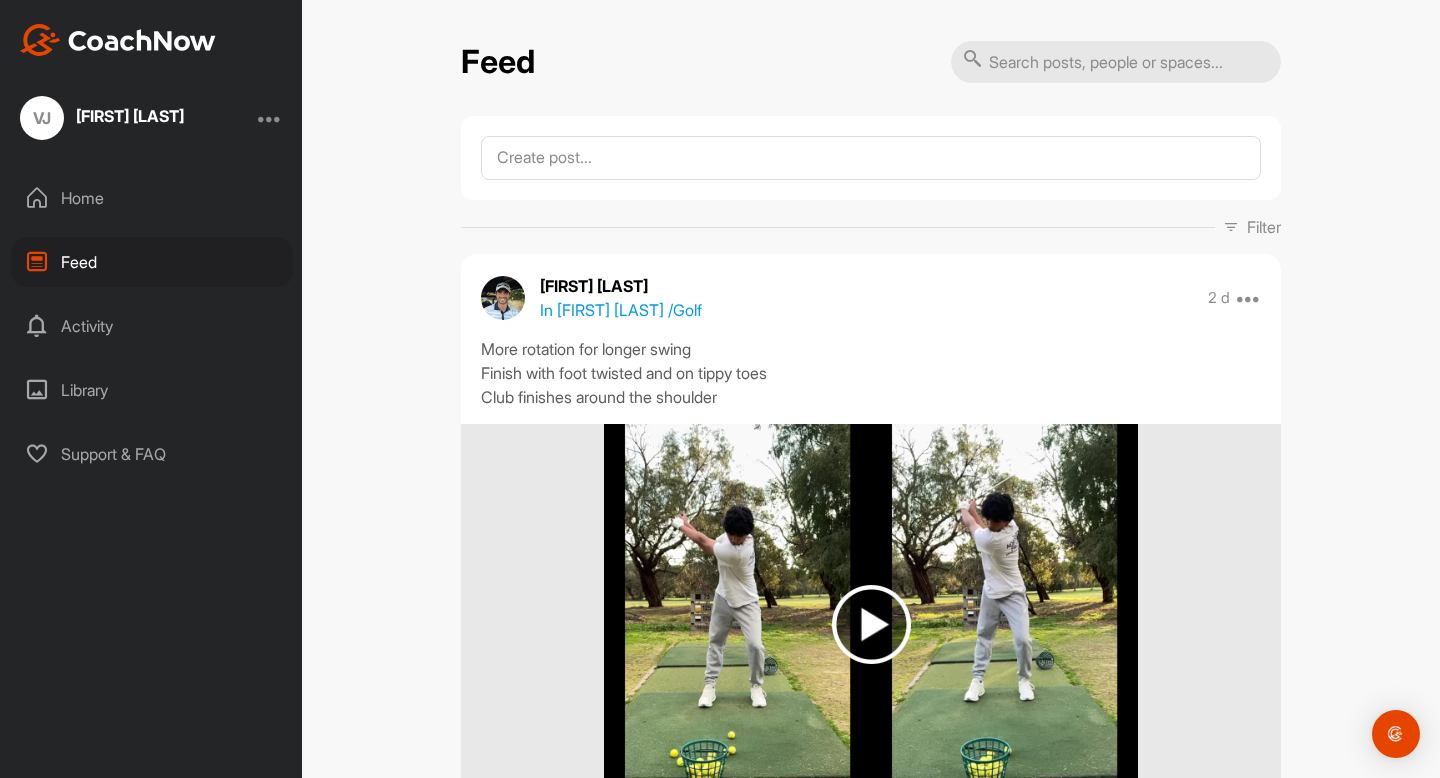 click on "Activity" at bounding box center [152, 326] 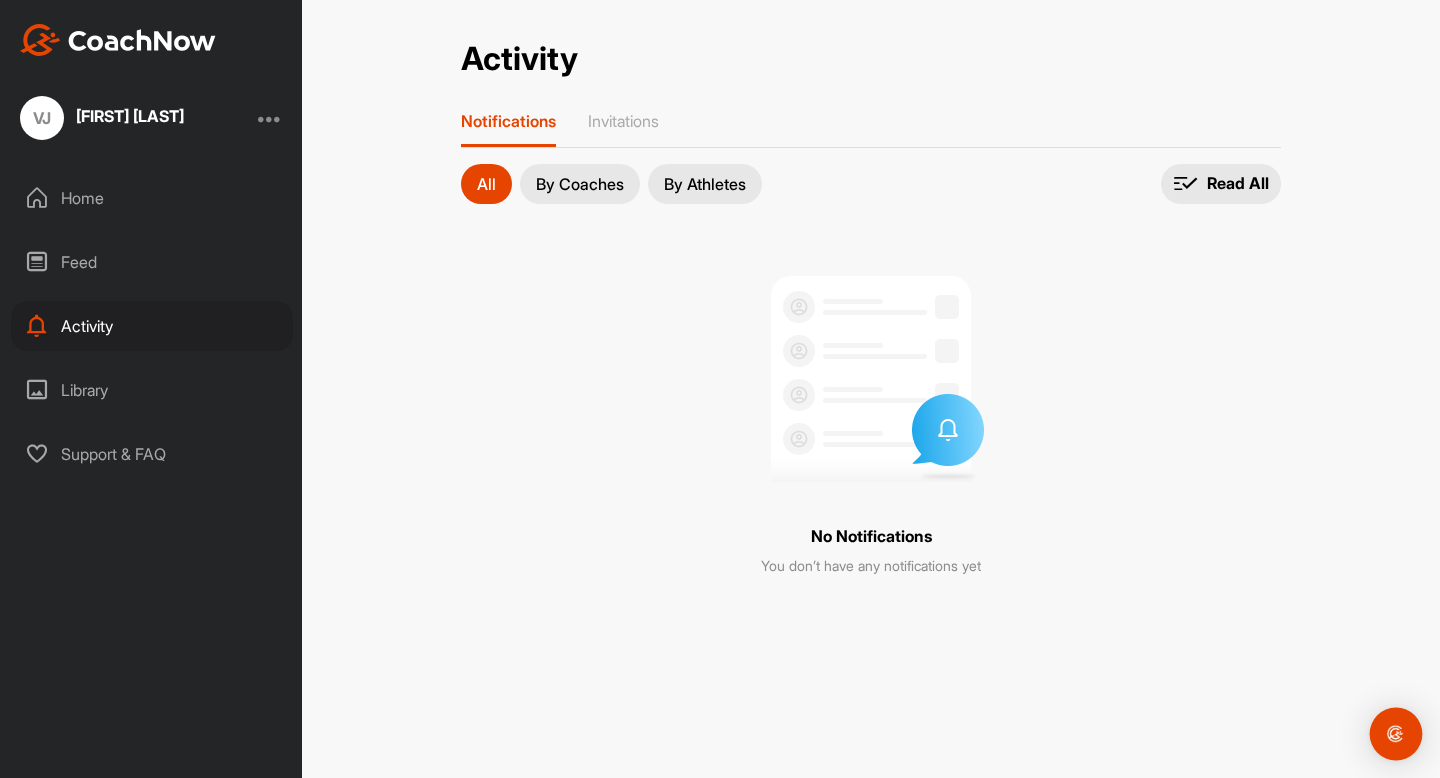 click at bounding box center [1396, 734] 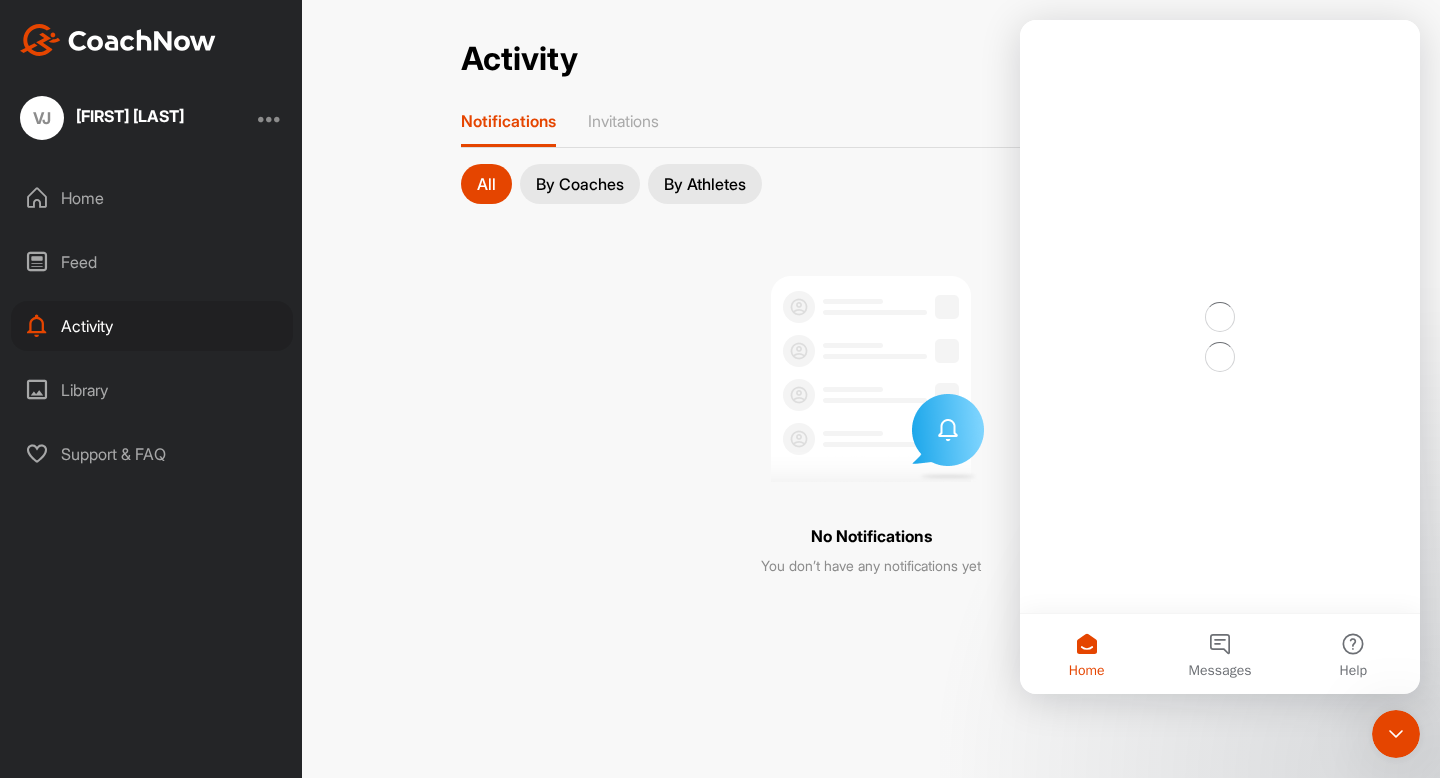 scroll, scrollTop: 0, scrollLeft: 0, axis: both 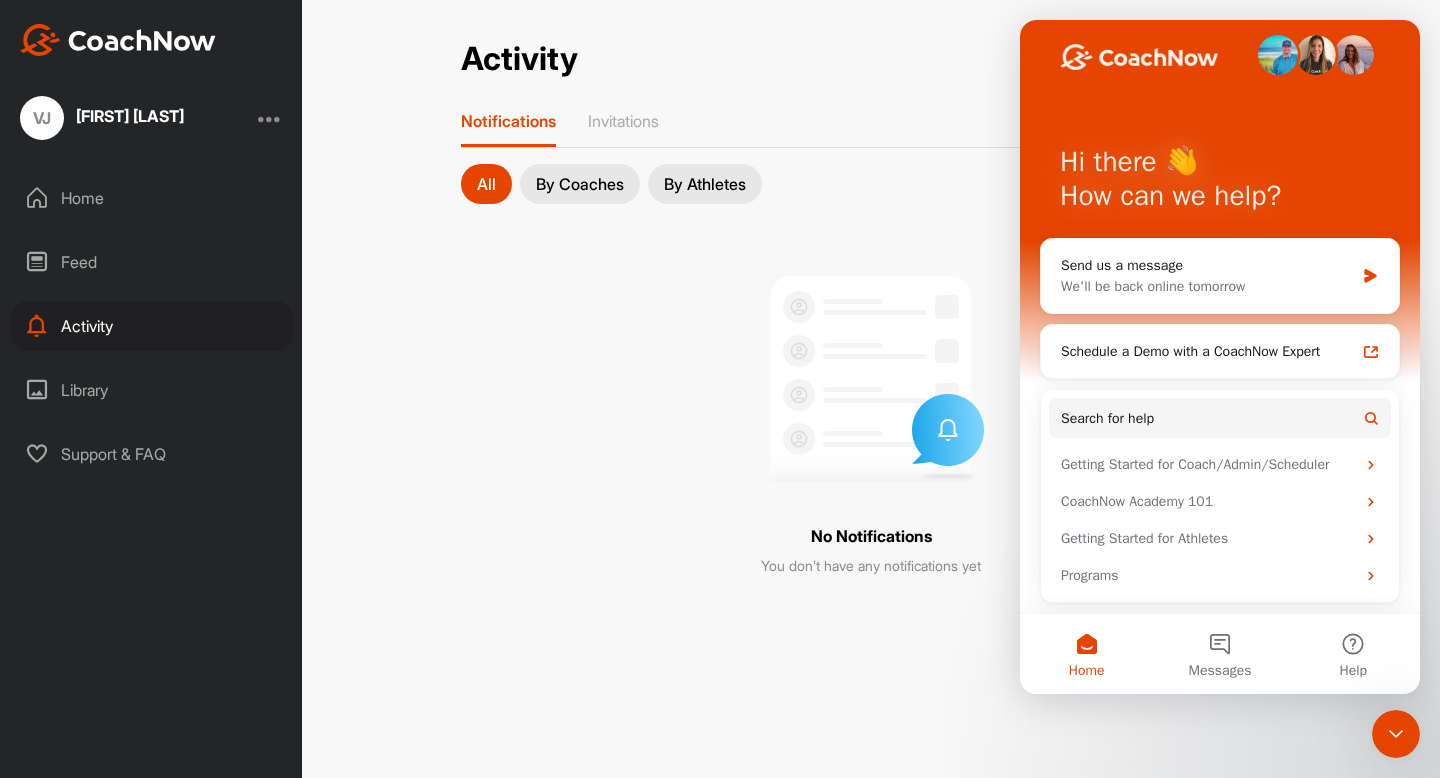 click on "All By Coaches By Athletes All notifications All notifications By Coaches By Athletes Read All No Notifications You don’t have any notifications yet" at bounding box center (871, 386) 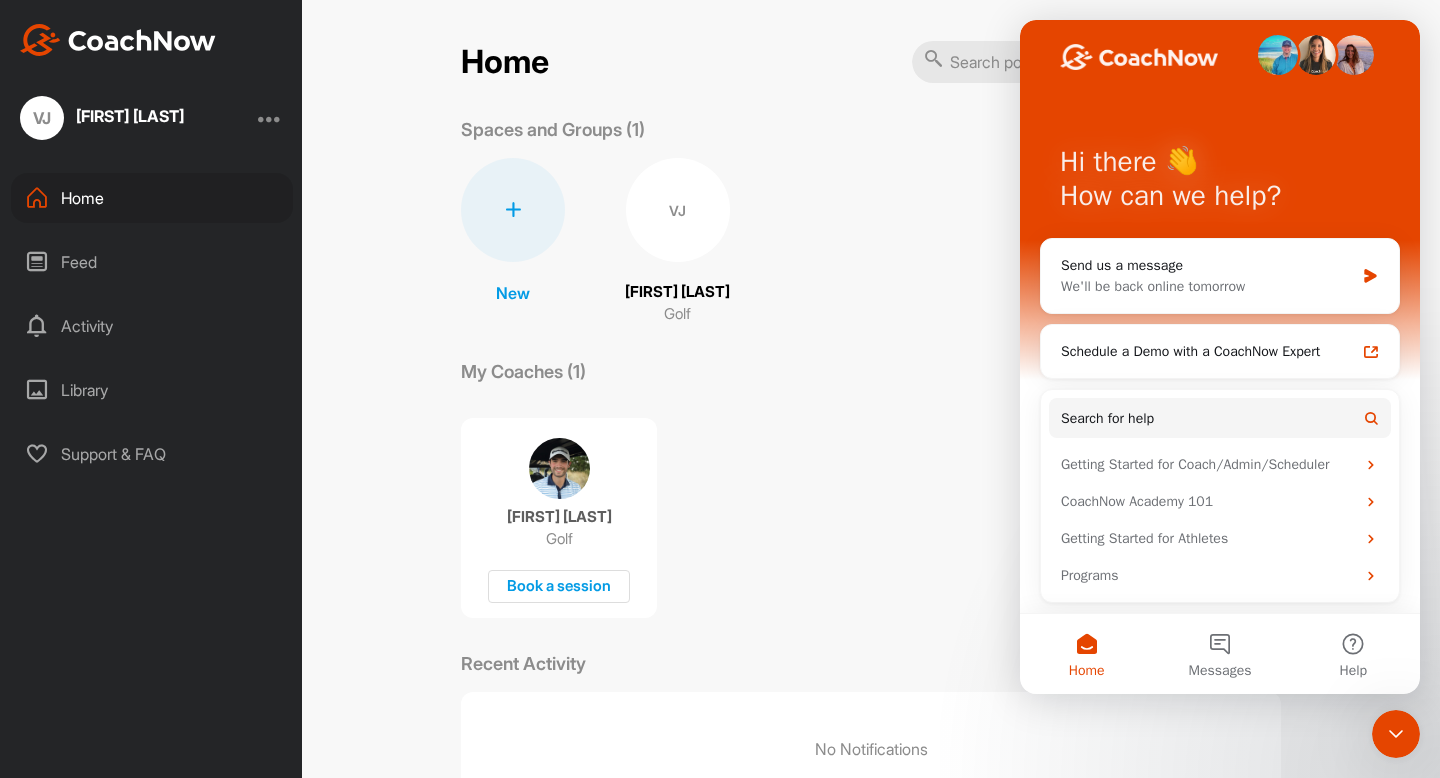 click on "Home Notifications Invitations No Notifications   View All   Spaces and Groups (1) New New Space New Group VJ [FIRST] [LAST] Golf My Coaches (1) [FIRST] [LAST] Golf Book a session Recent Activity View All No Notifications" at bounding box center (871, 423) 